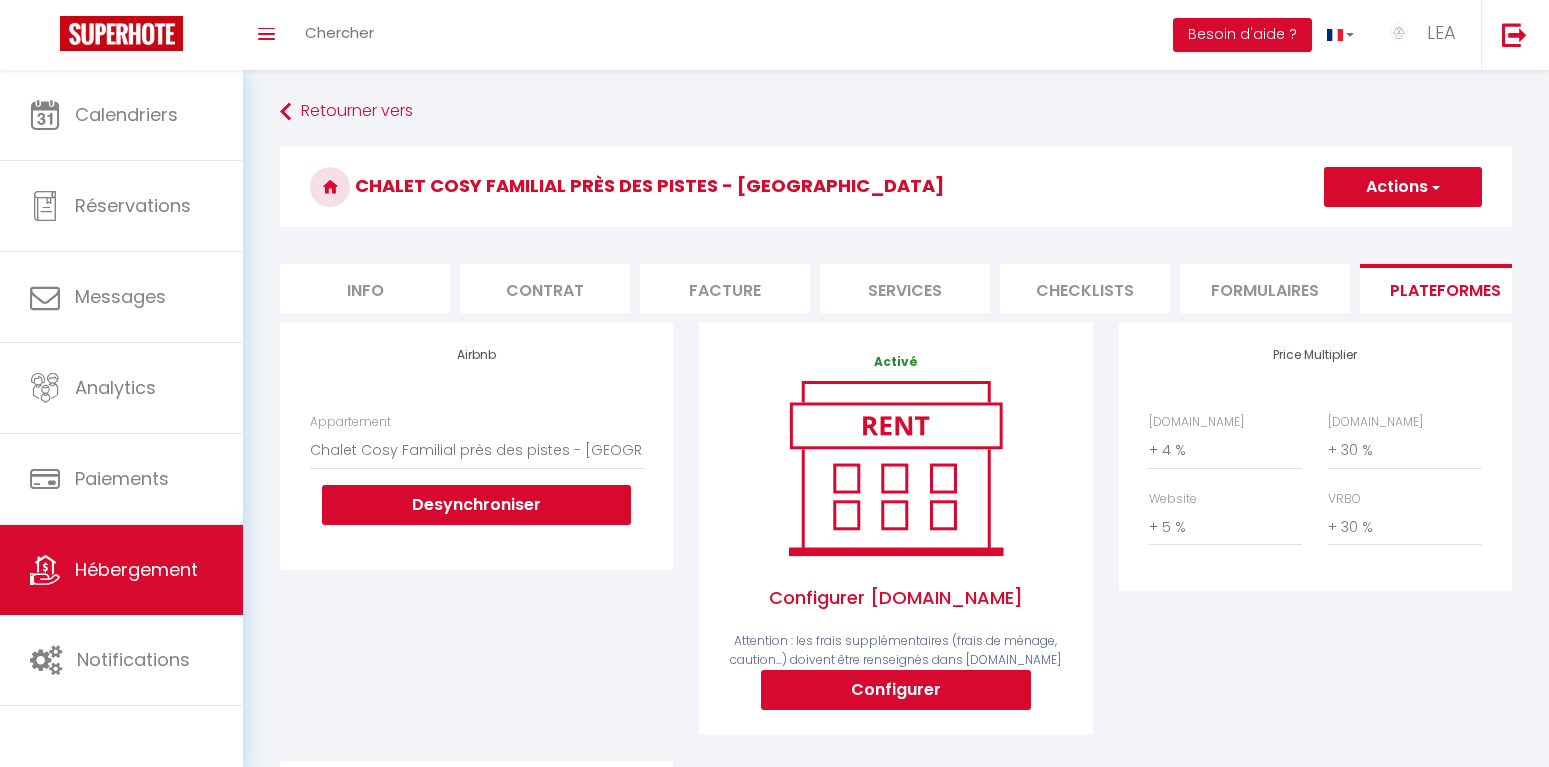 select on "houses" 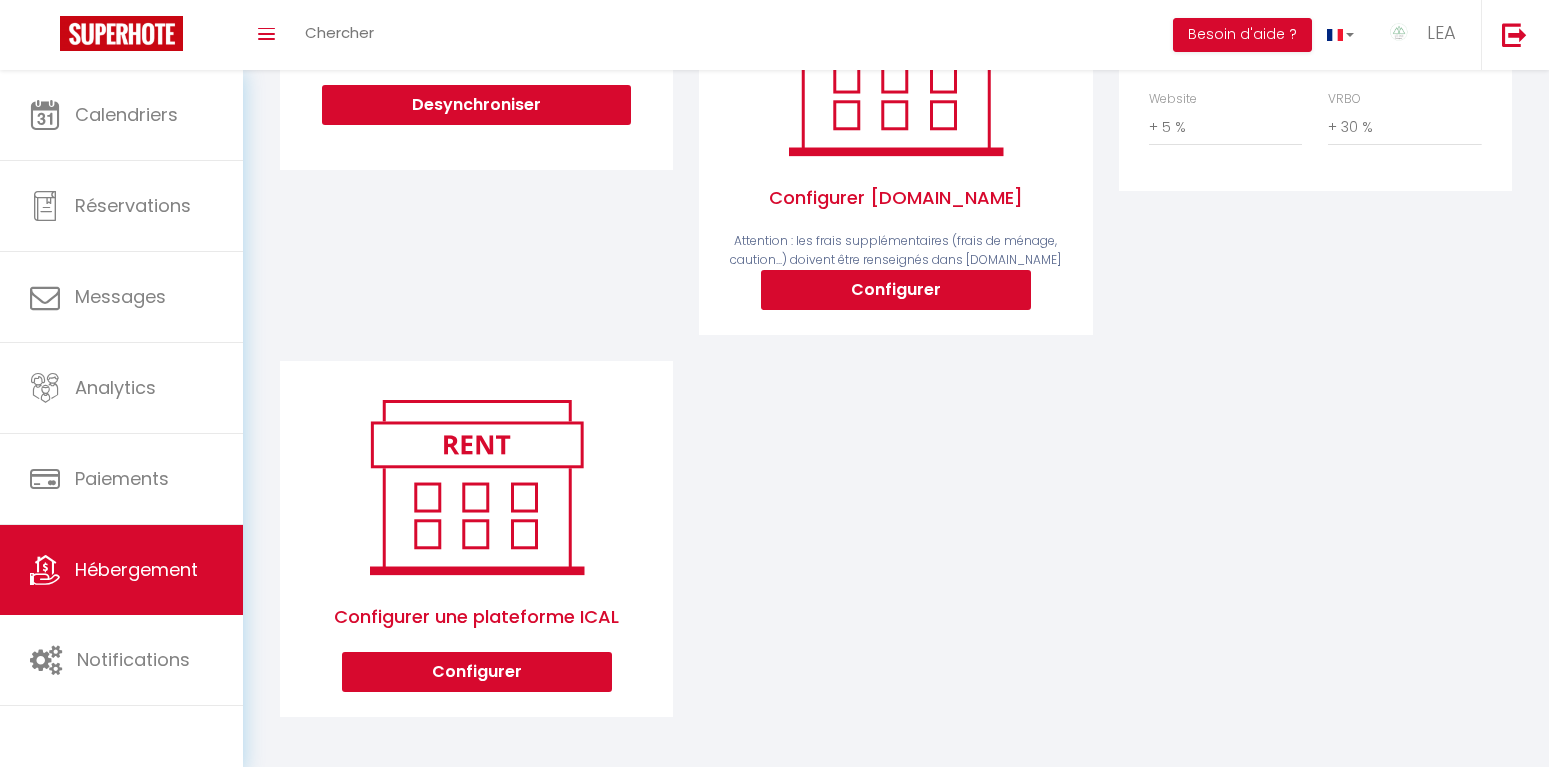 scroll, scrollTop: 400, scrollLeft: 0, axis: vertical 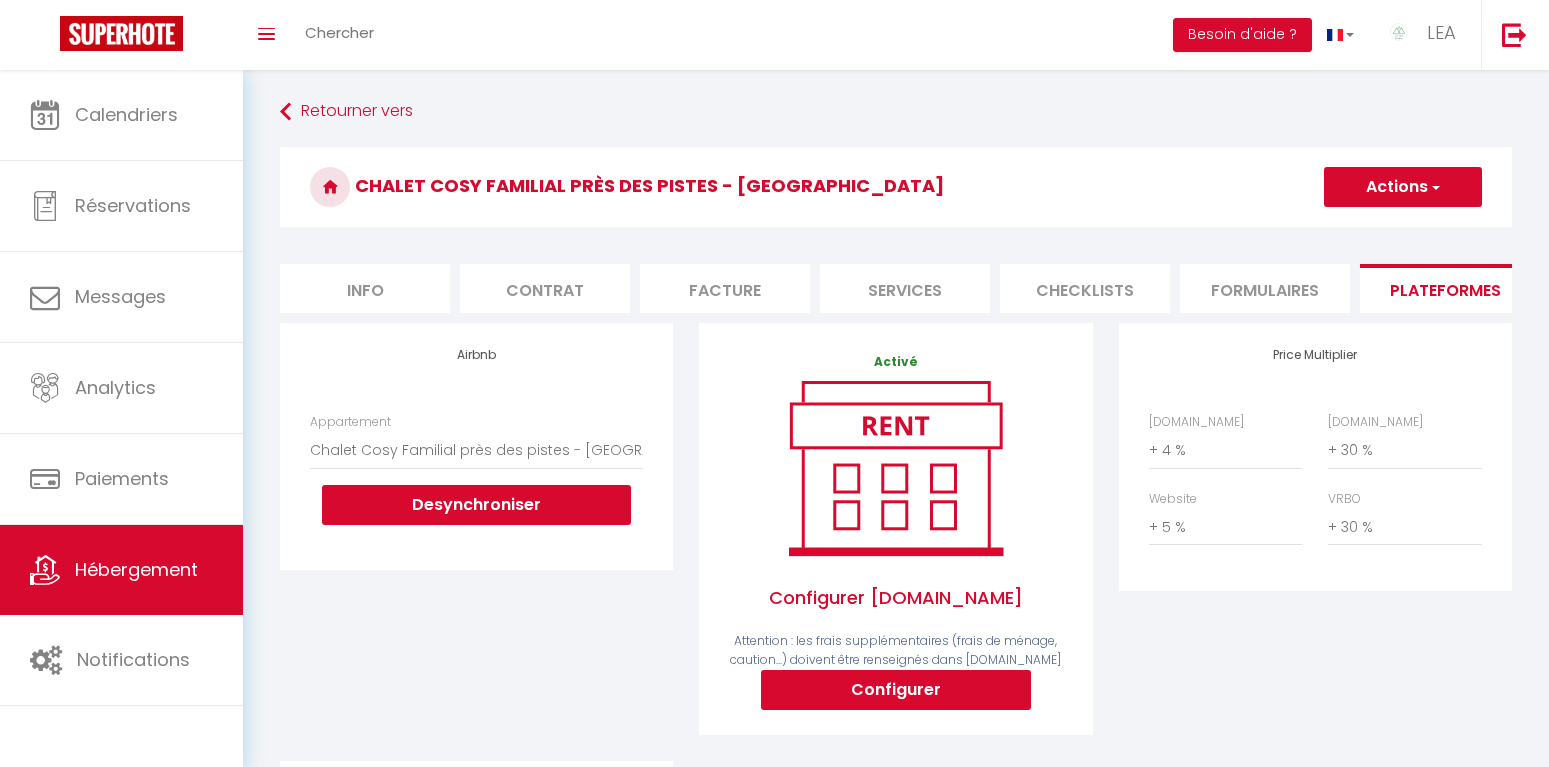 click on "Info" at bounding box center (365, 288) 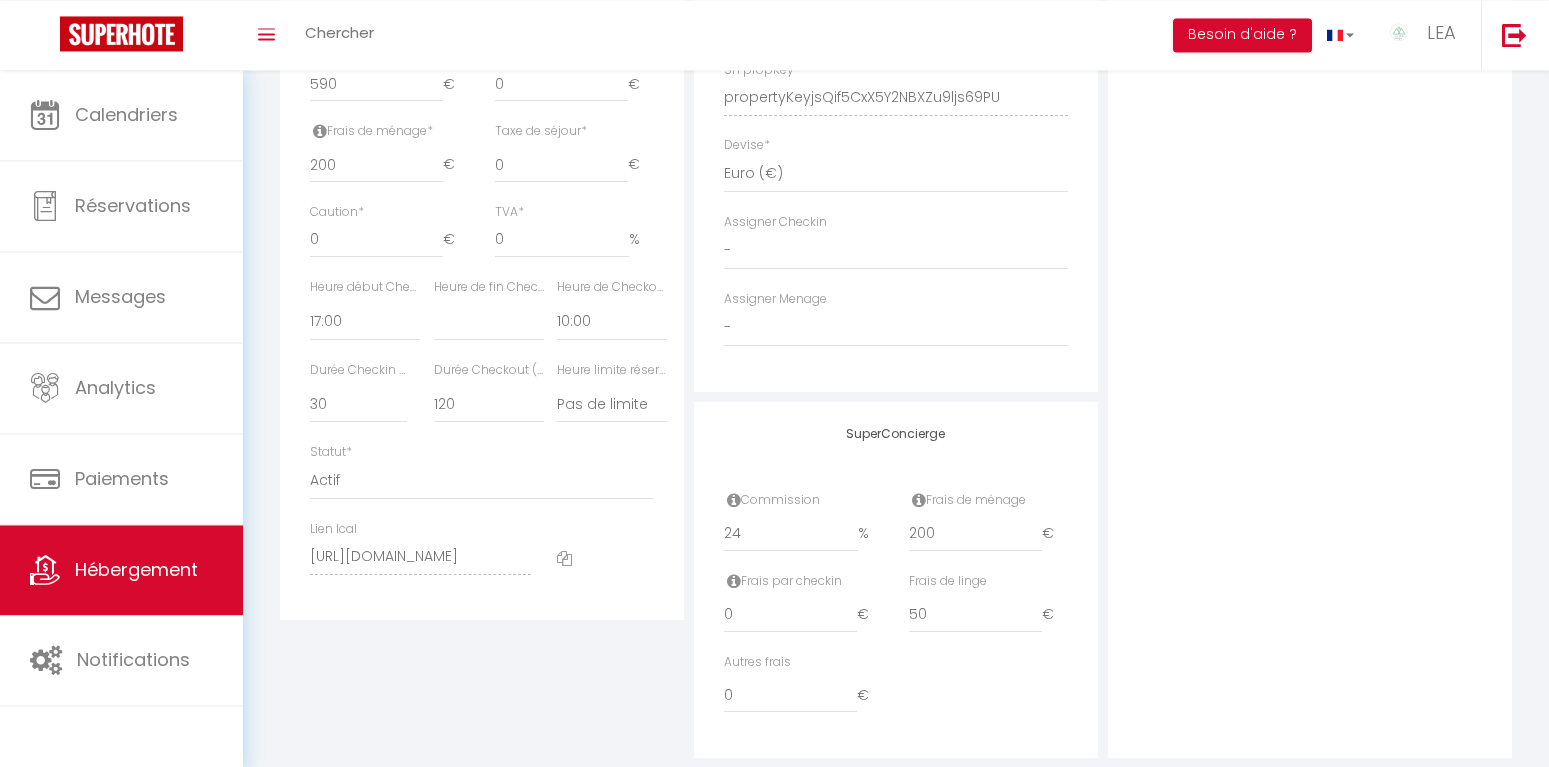 scroll, scrollTop: 955, scrollLeft: 0, axis: vertical 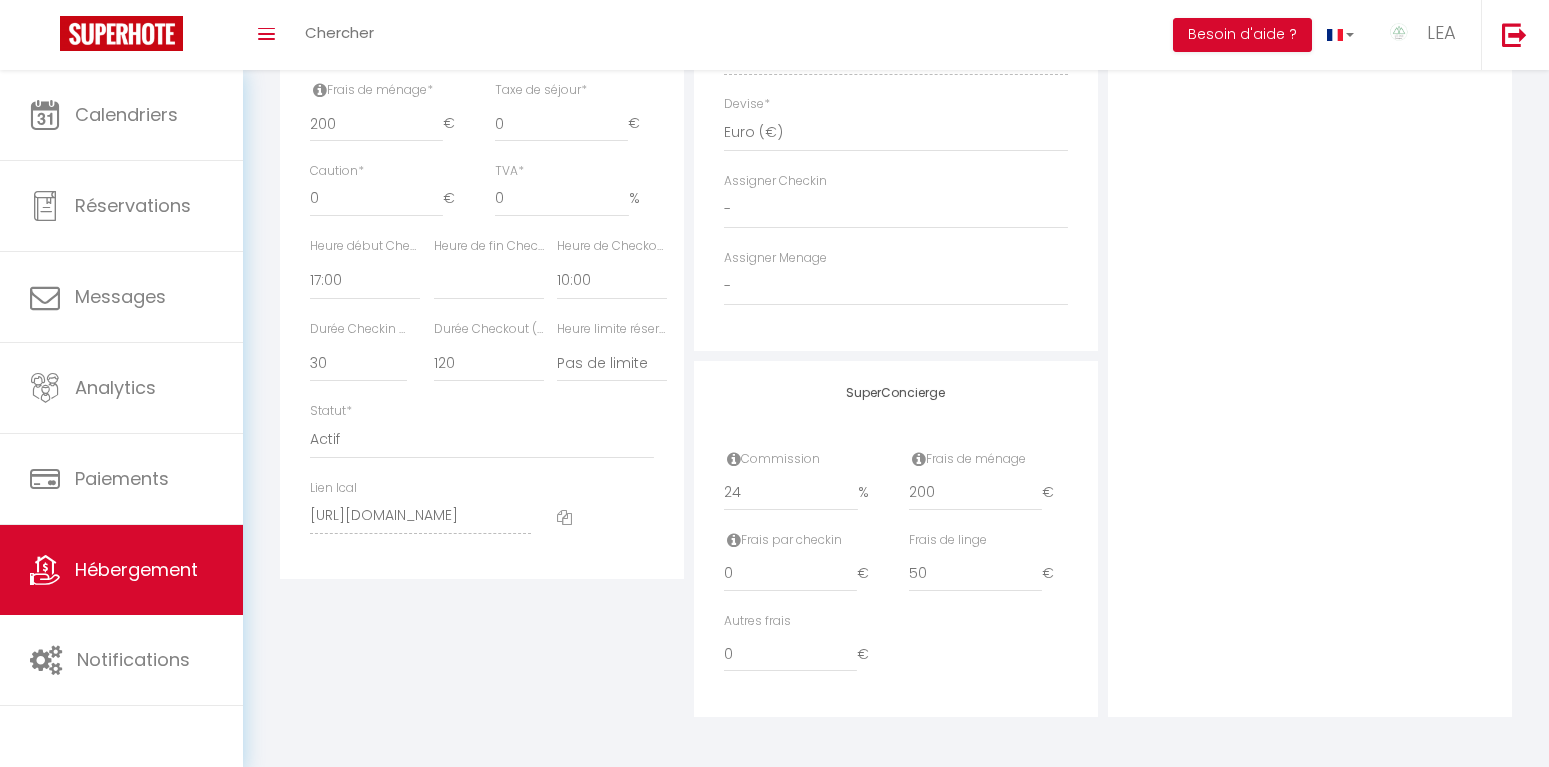 click at bounding box center (564, 517) 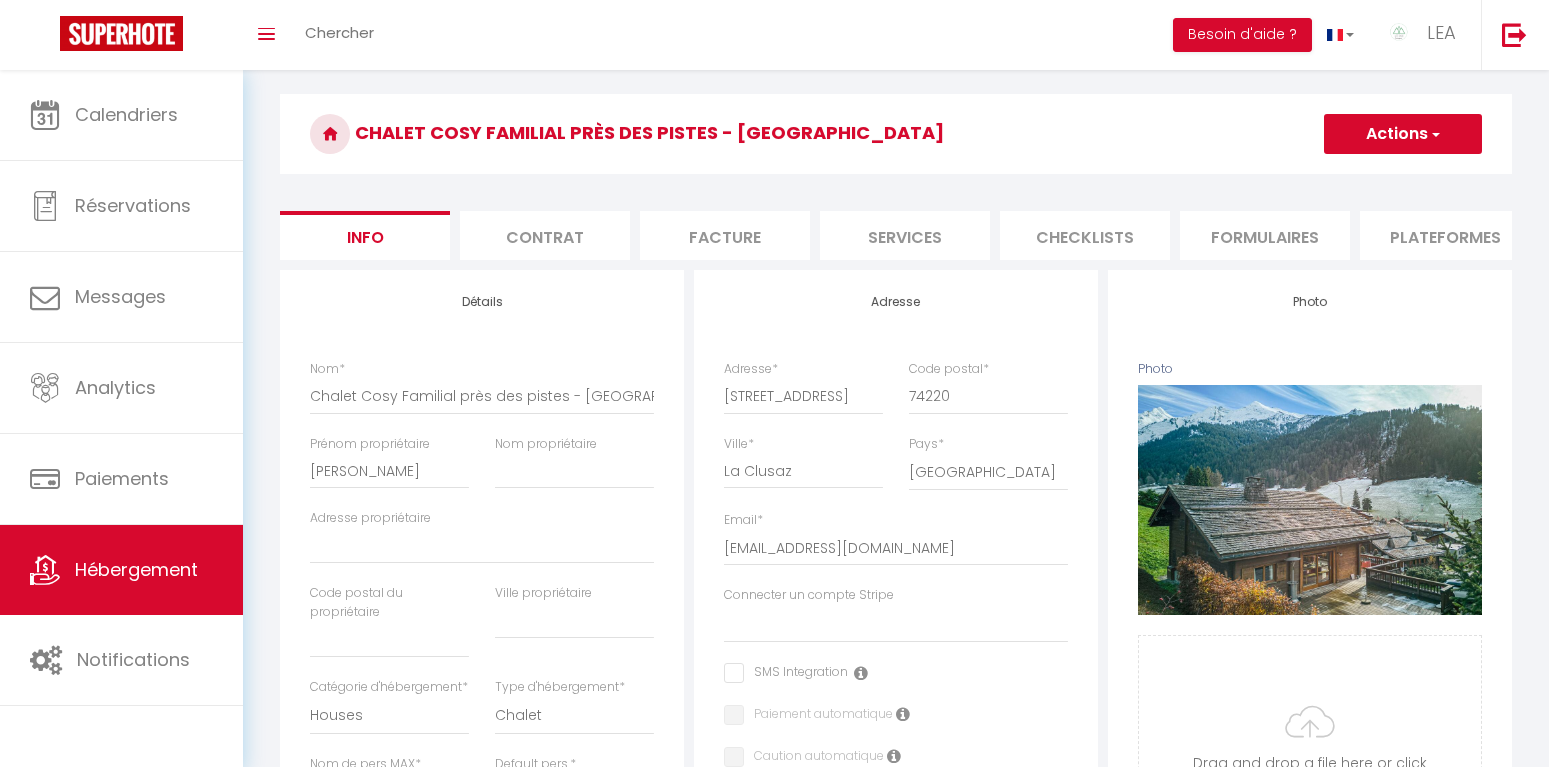 scroll, scrollTop: 0, scrollLeft: 0, axis: both 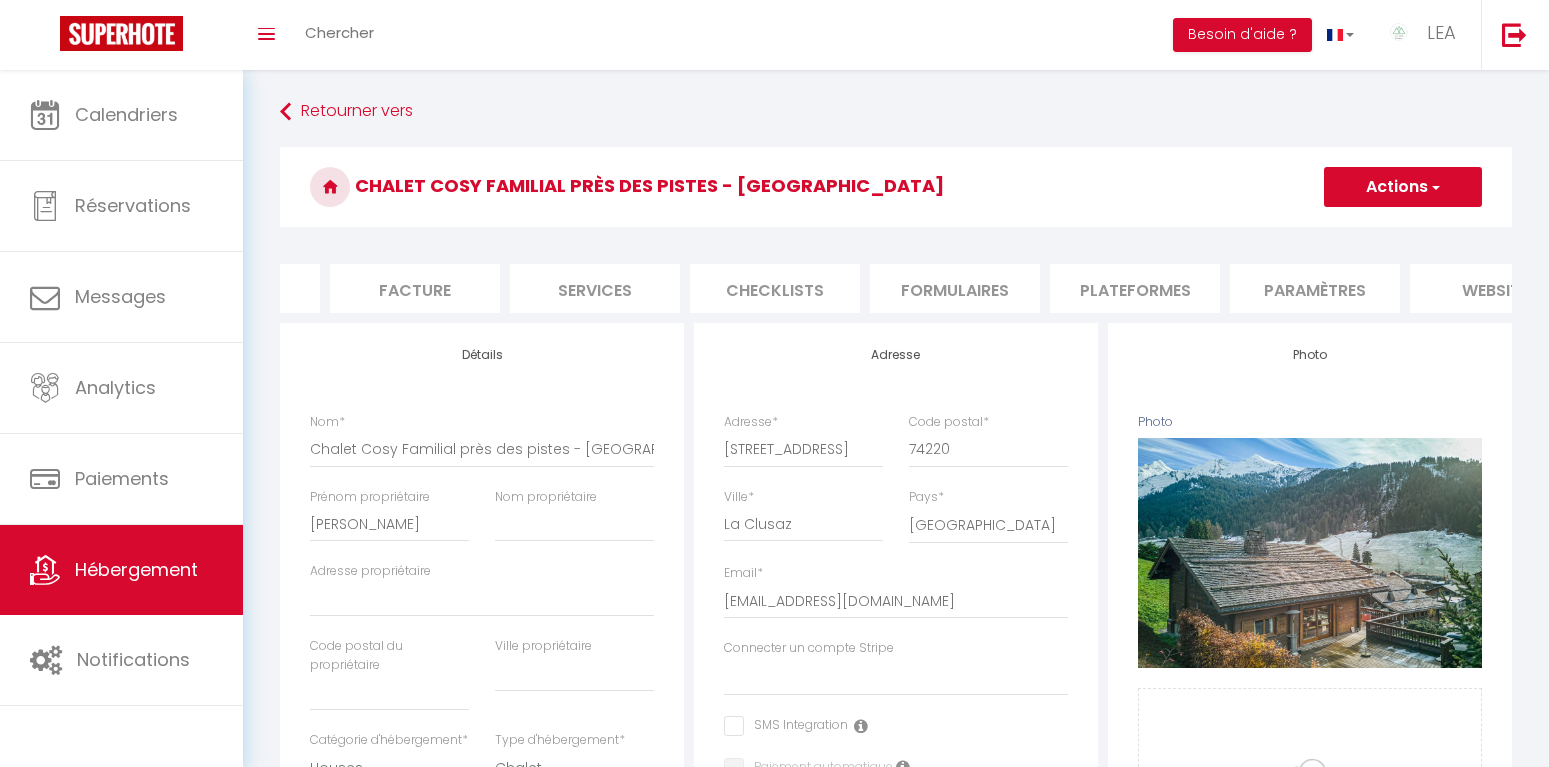 click on "Plateformes" at bounding box center (1135, 288) 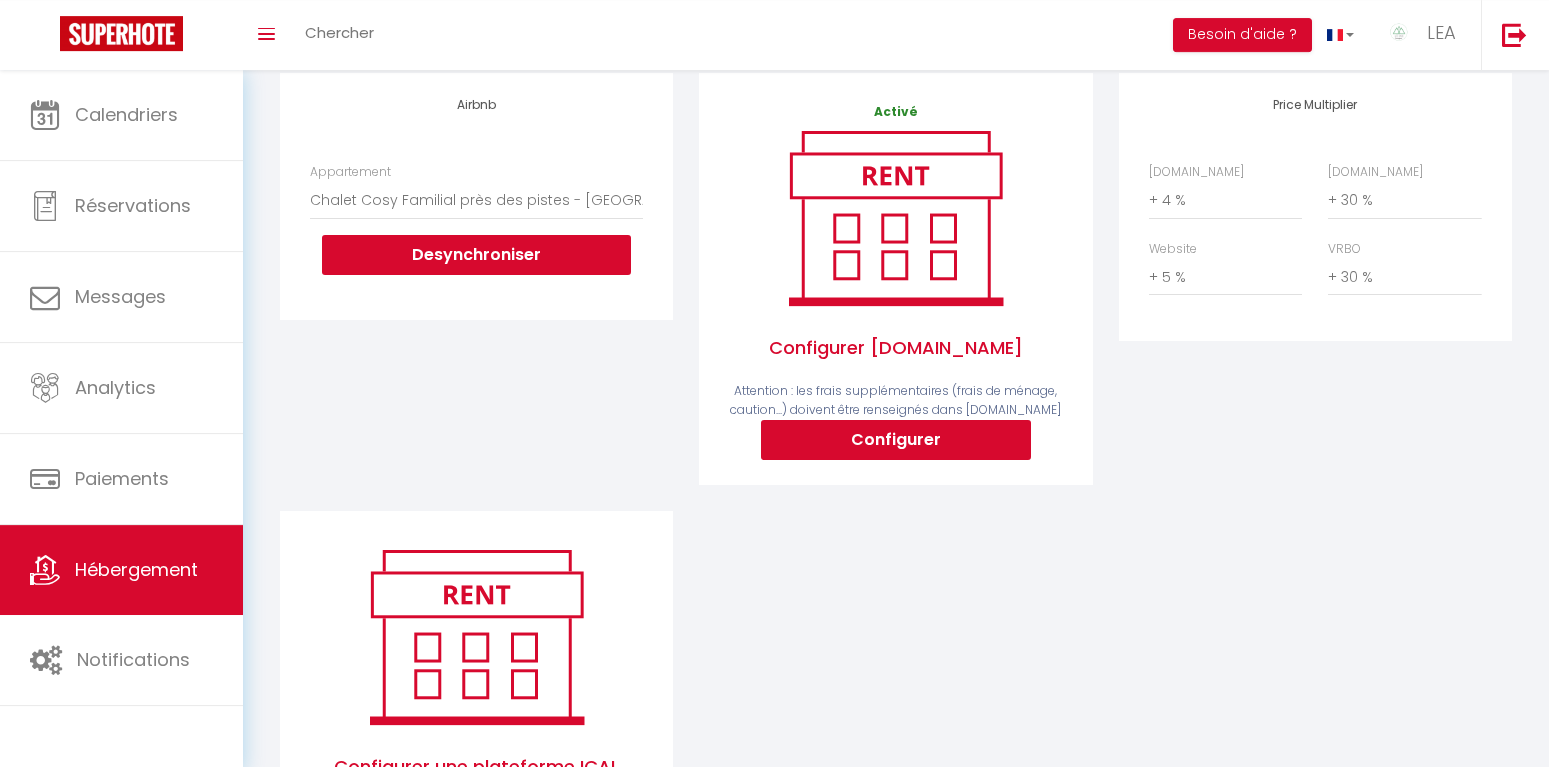scroll, scrollTop: 400, scrollLeft: 0, axis: vertical 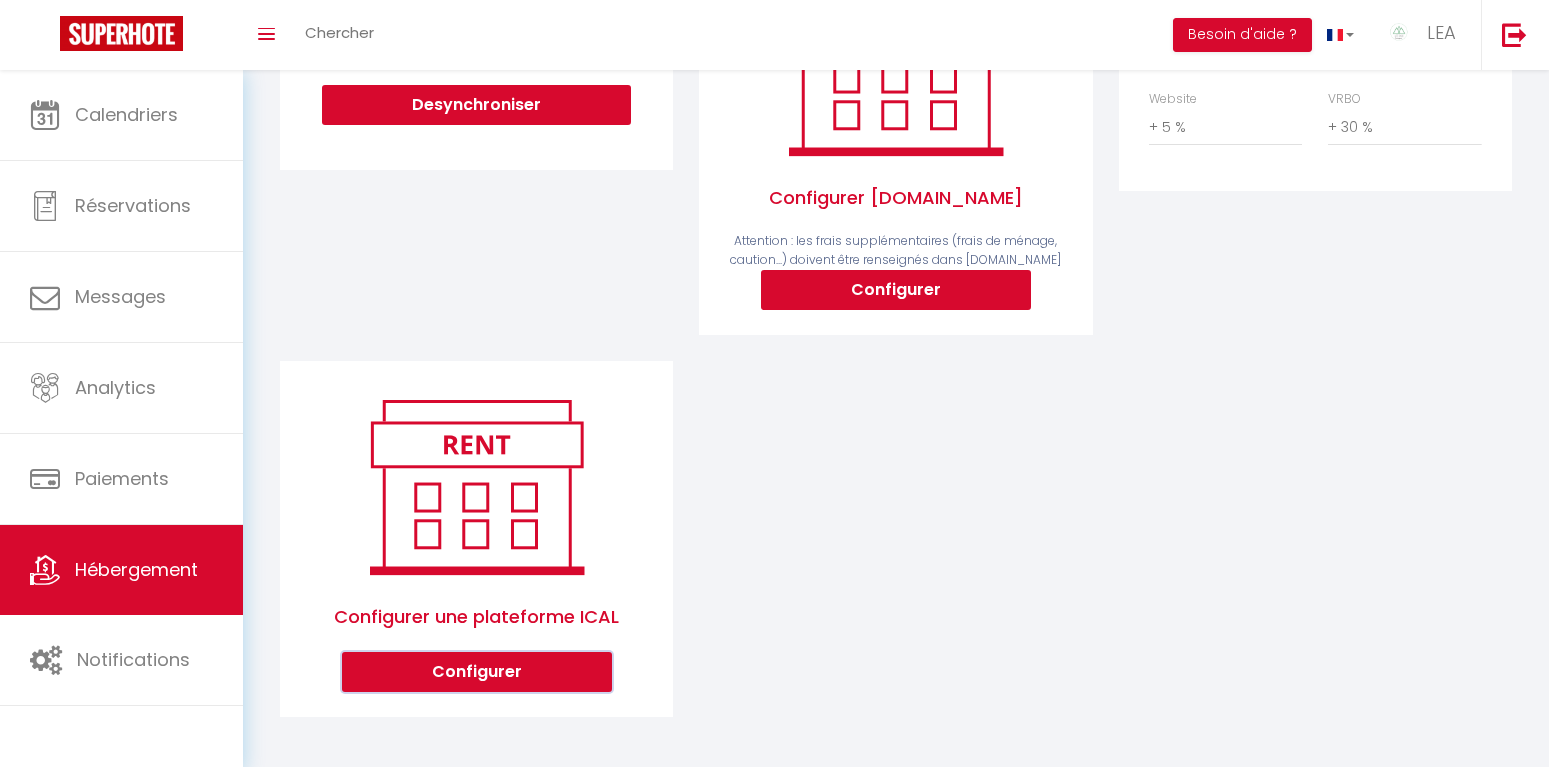 click on "Configurer" at bounding box center (477, 672) 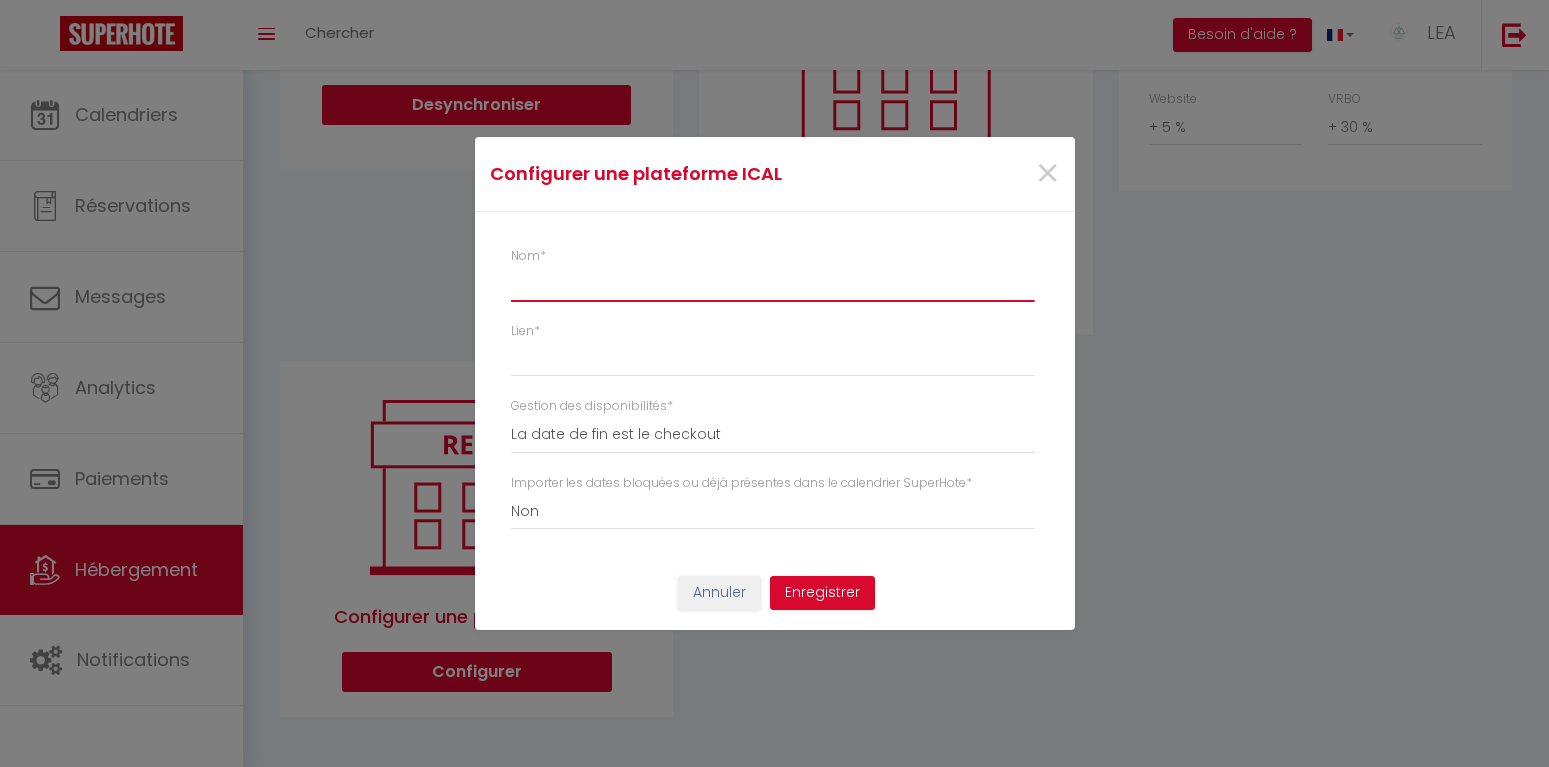 click on "Nom
*" at bounding box center (772, 284) 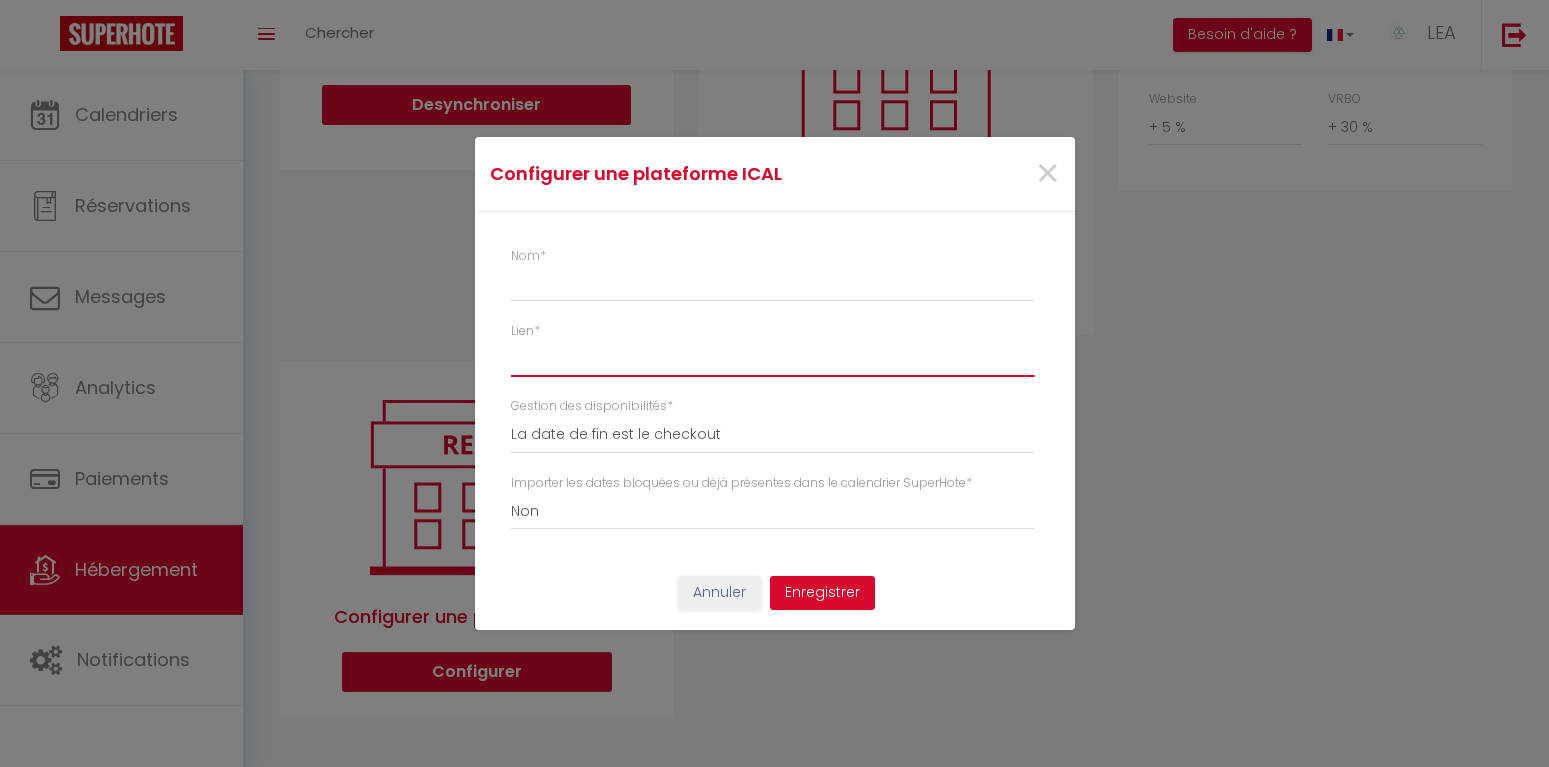 paste on "http://www.abritel.fr/icalendar/65814e073b6d4a708229171c0a7164b2.ics?nonTentative" 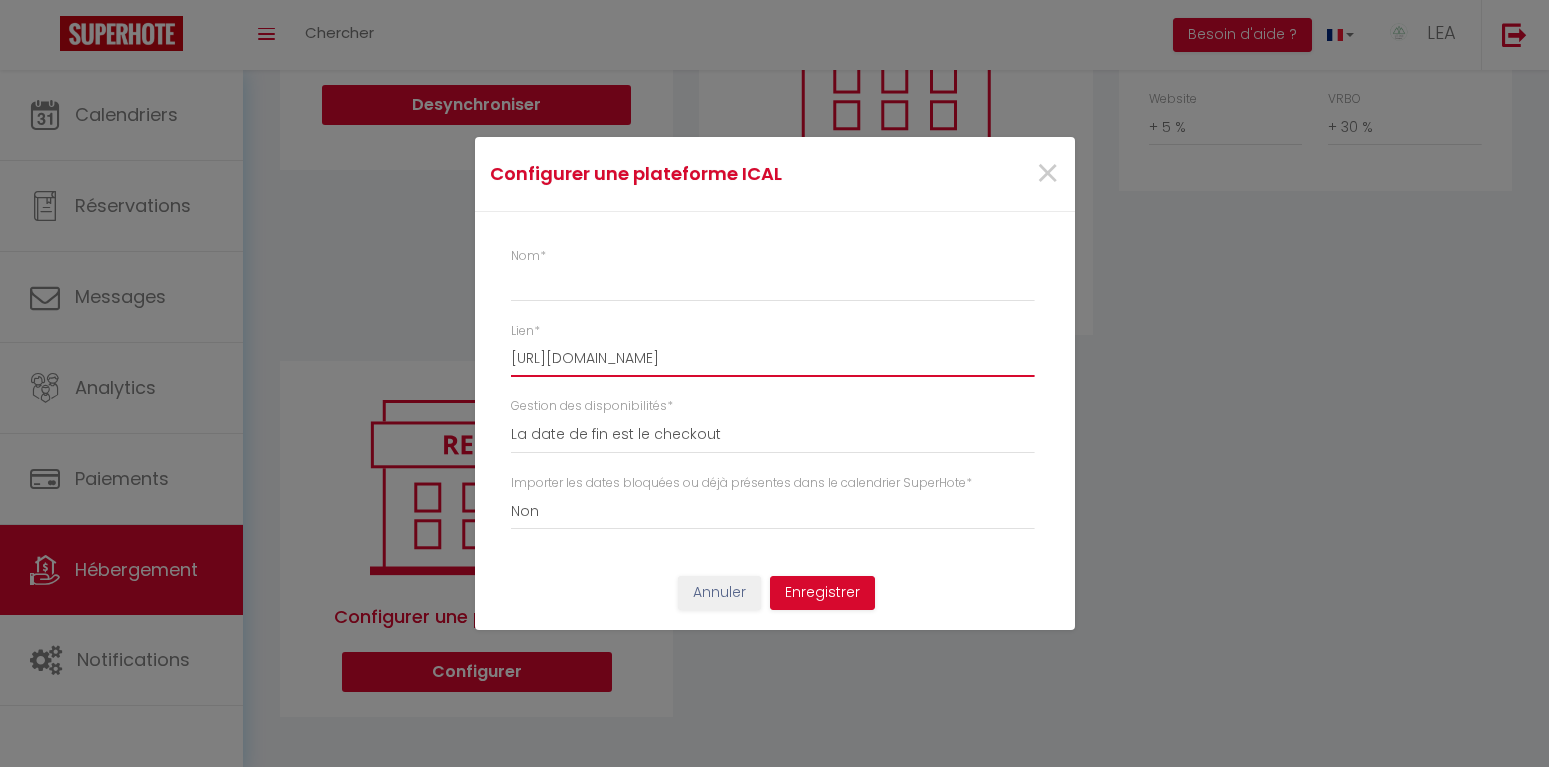 scroll, scrollTop: 0, scrollLeft: 66, axis: horizontal 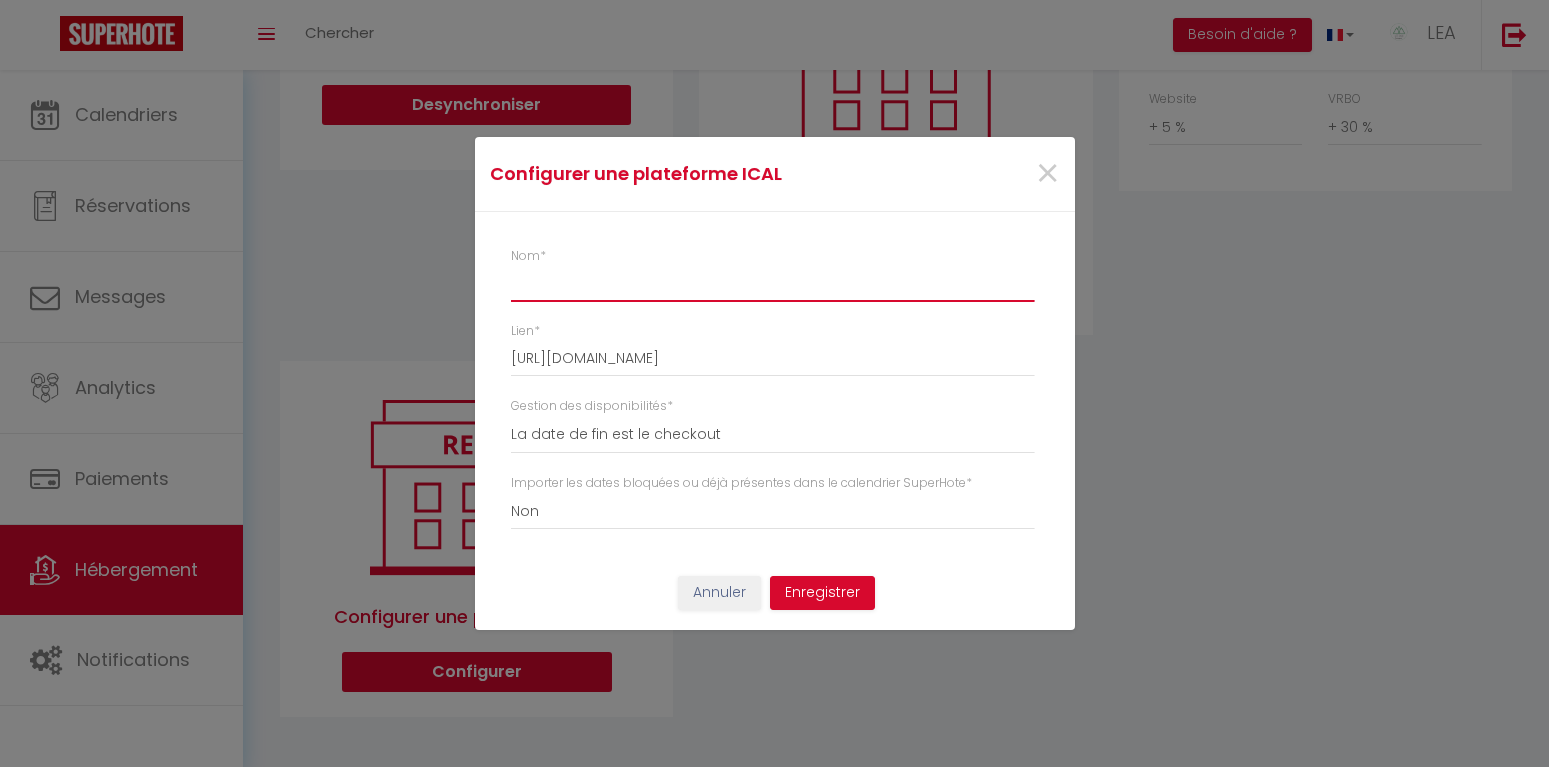 click on "Nom
*" at bounding box center [772, 284] 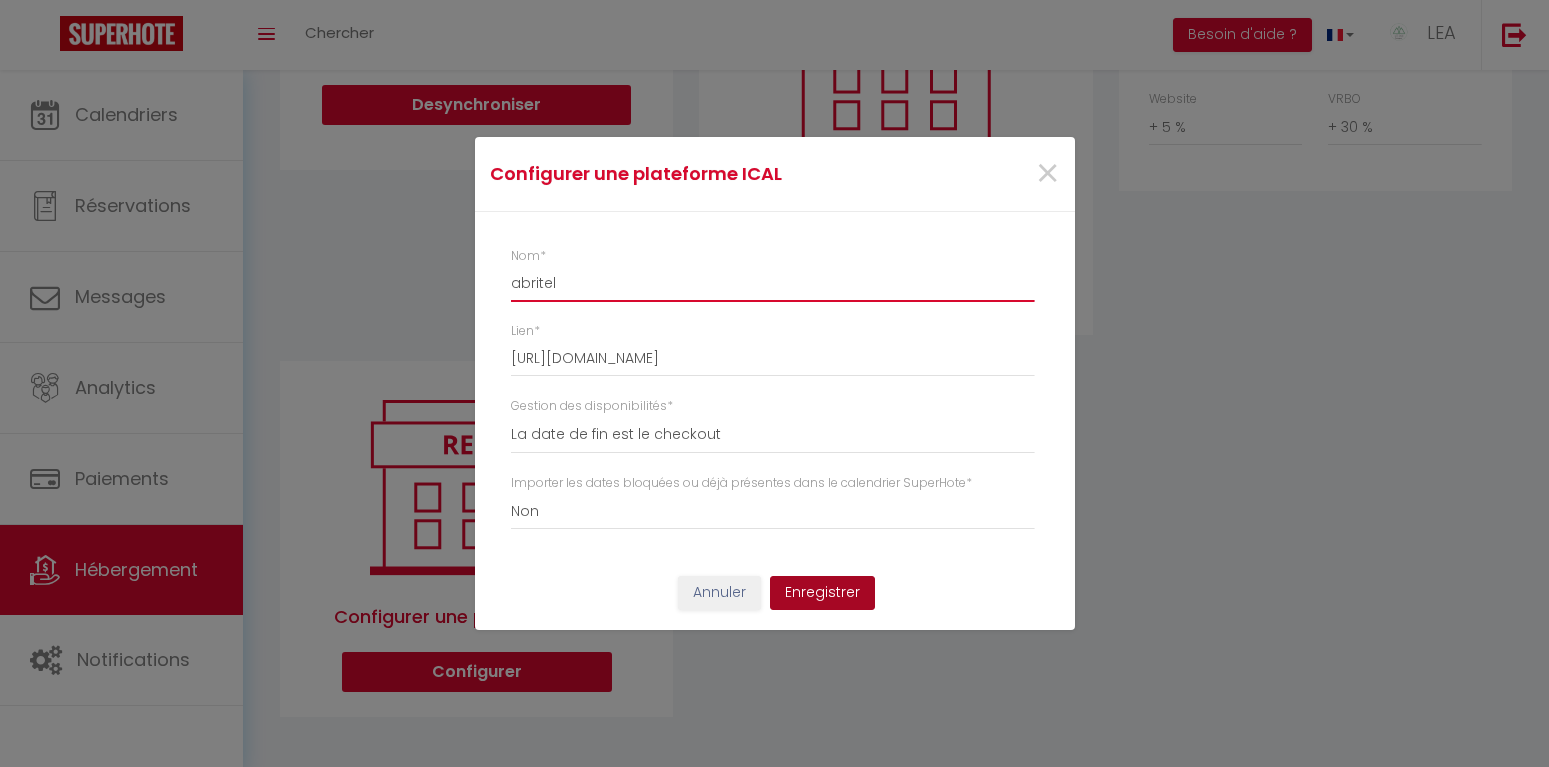 type on "abritel" 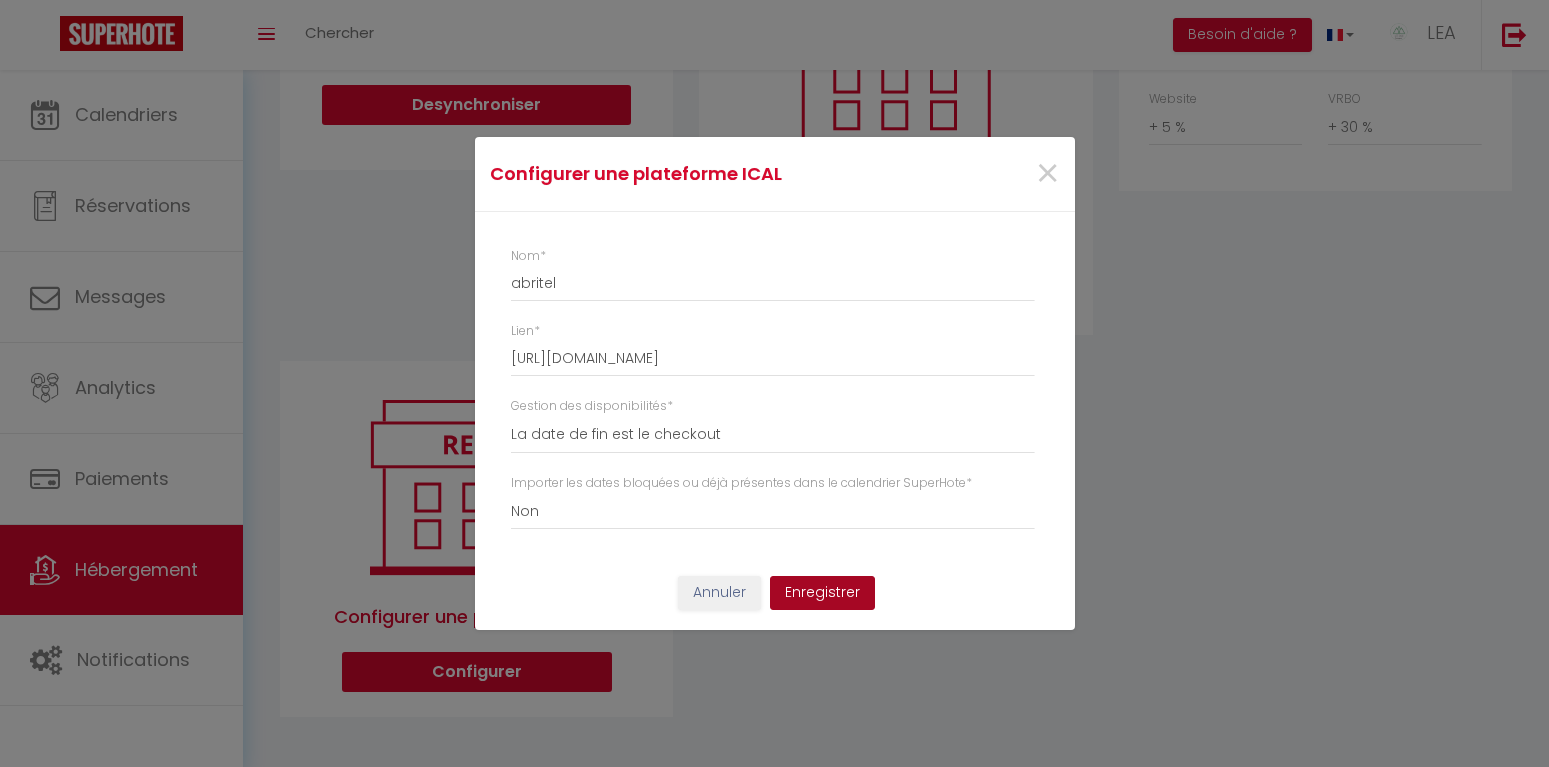 click on "Enregistrer" at bounding box center [822, 593] 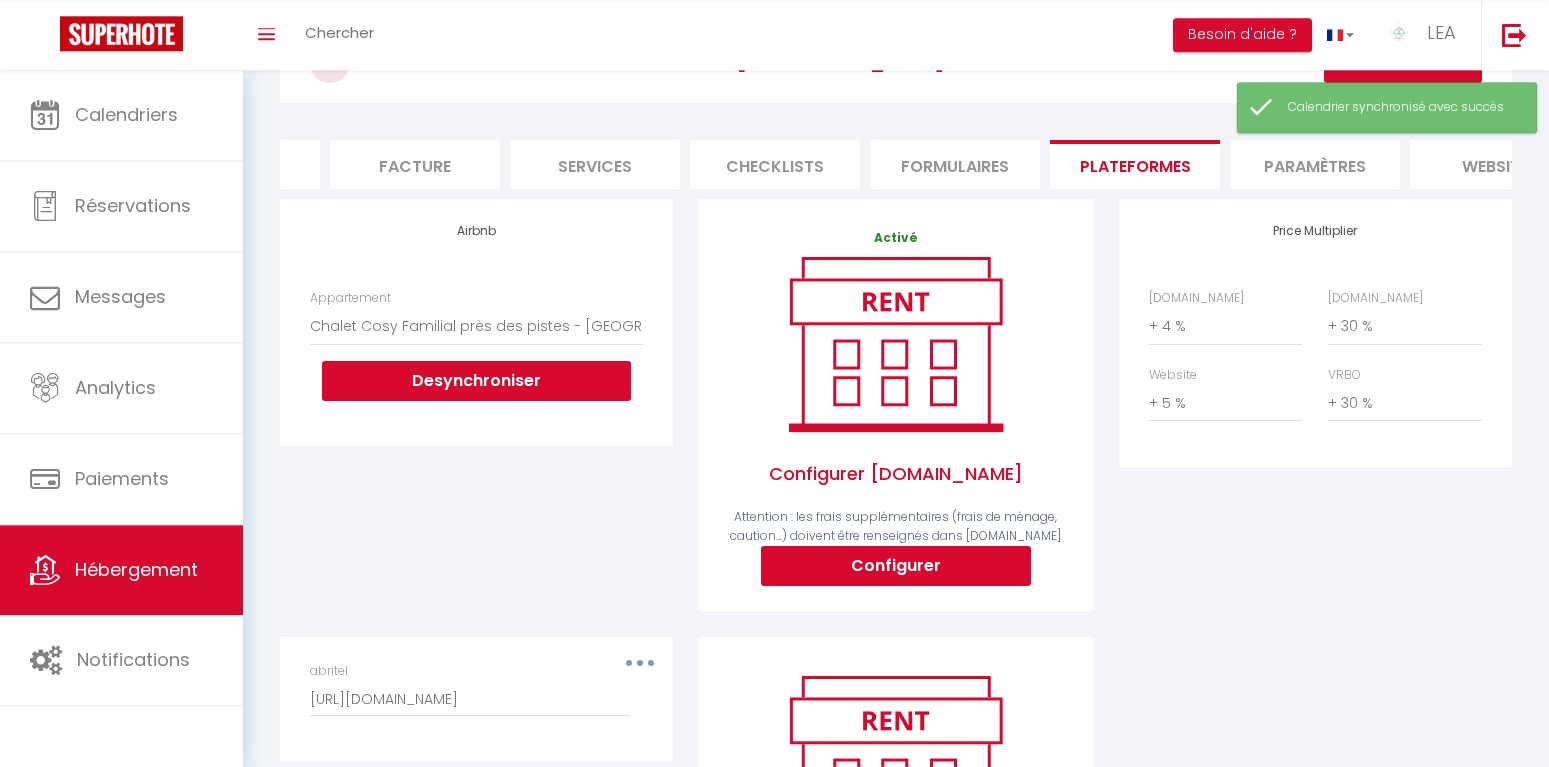 scroll, scrollTop: 0, scrollLeft: 0, axis: both 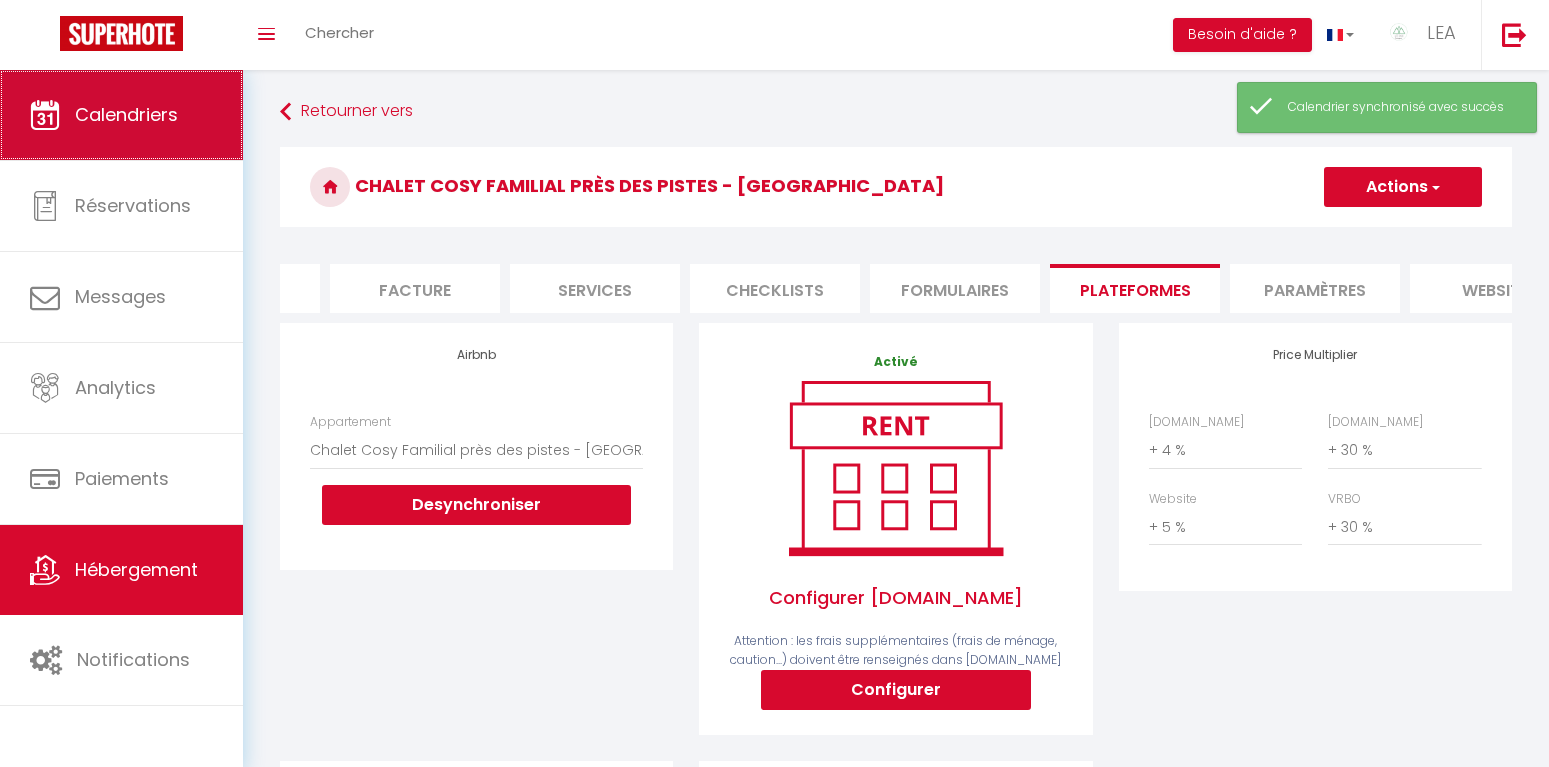 click on "Calendriers" at bounding box center [121, 115] 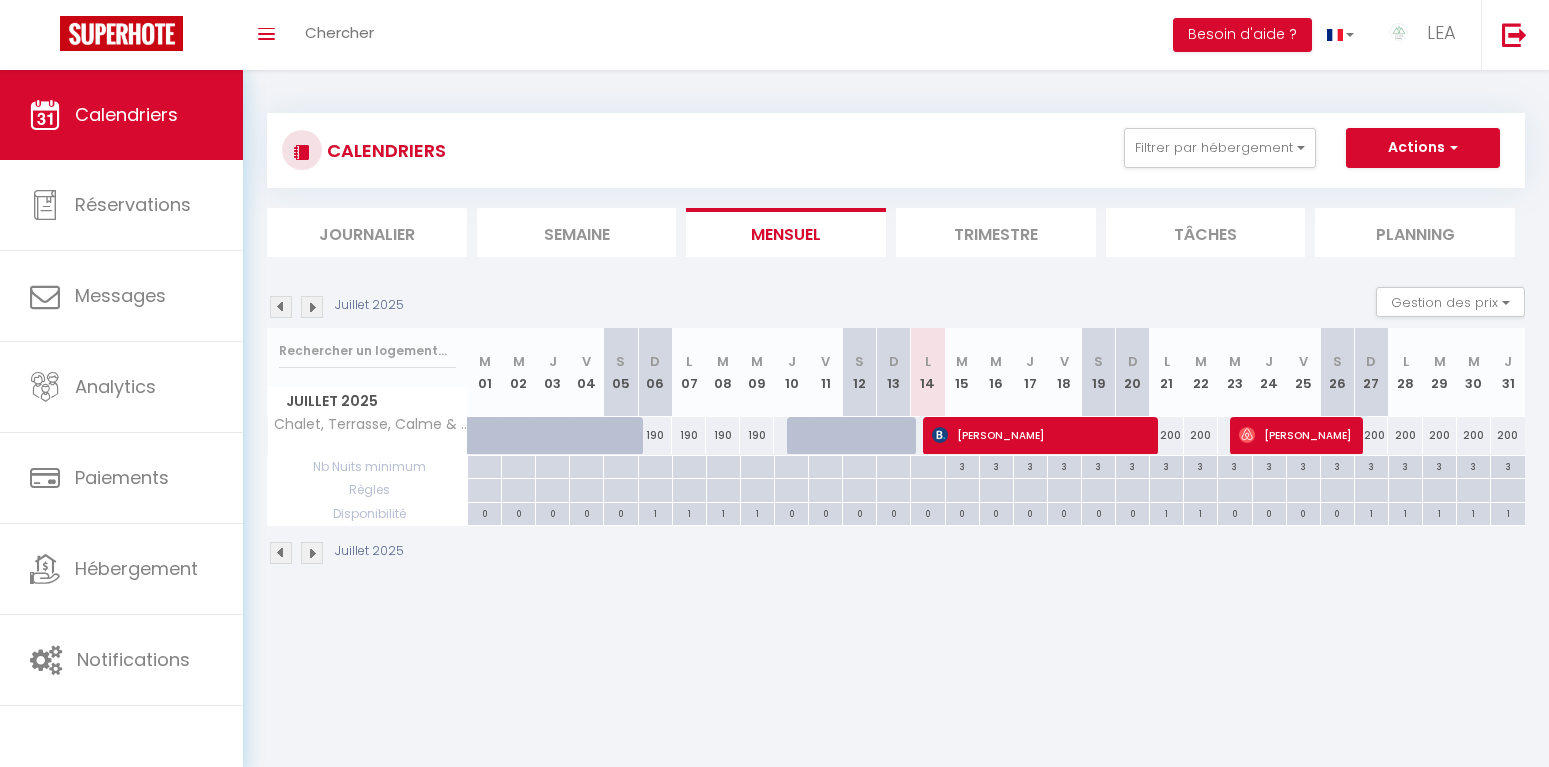 click at bounding box center [312, 307] 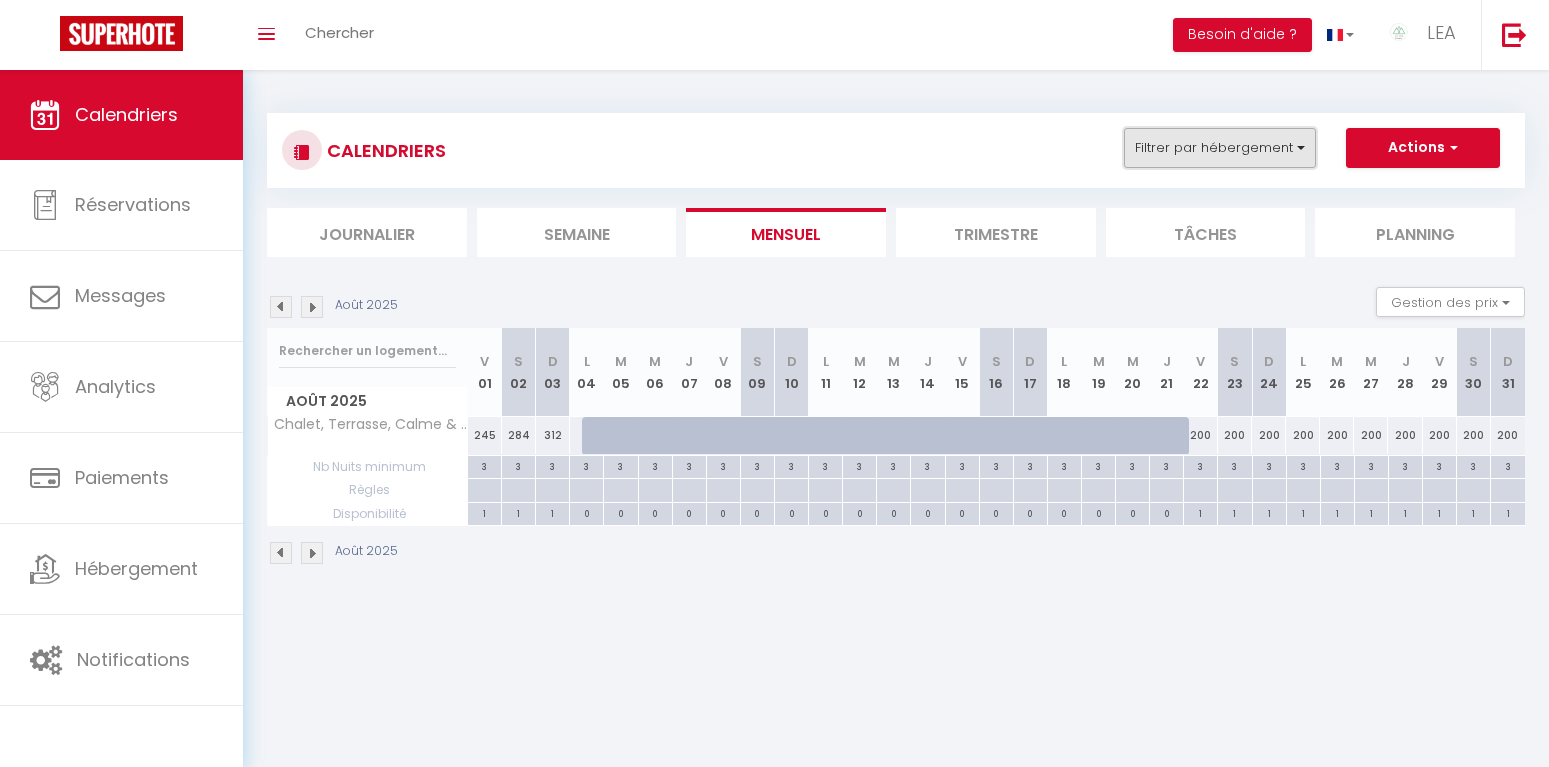 click on "Filtrer par hébergement" at bounding box center [1220, 148] 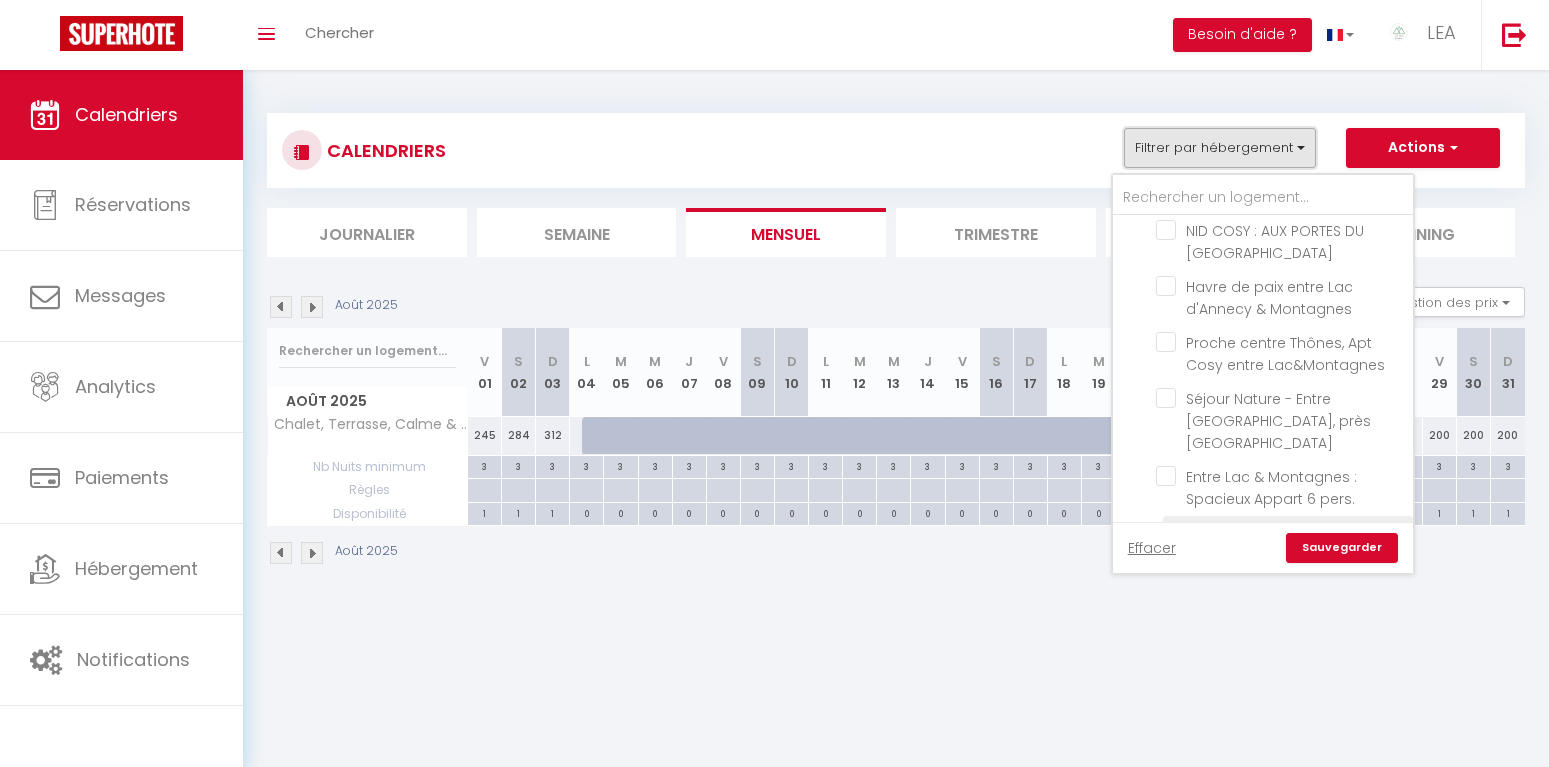 scroll, scrollTop: 423, scrollLeft: 0, axis: vertical 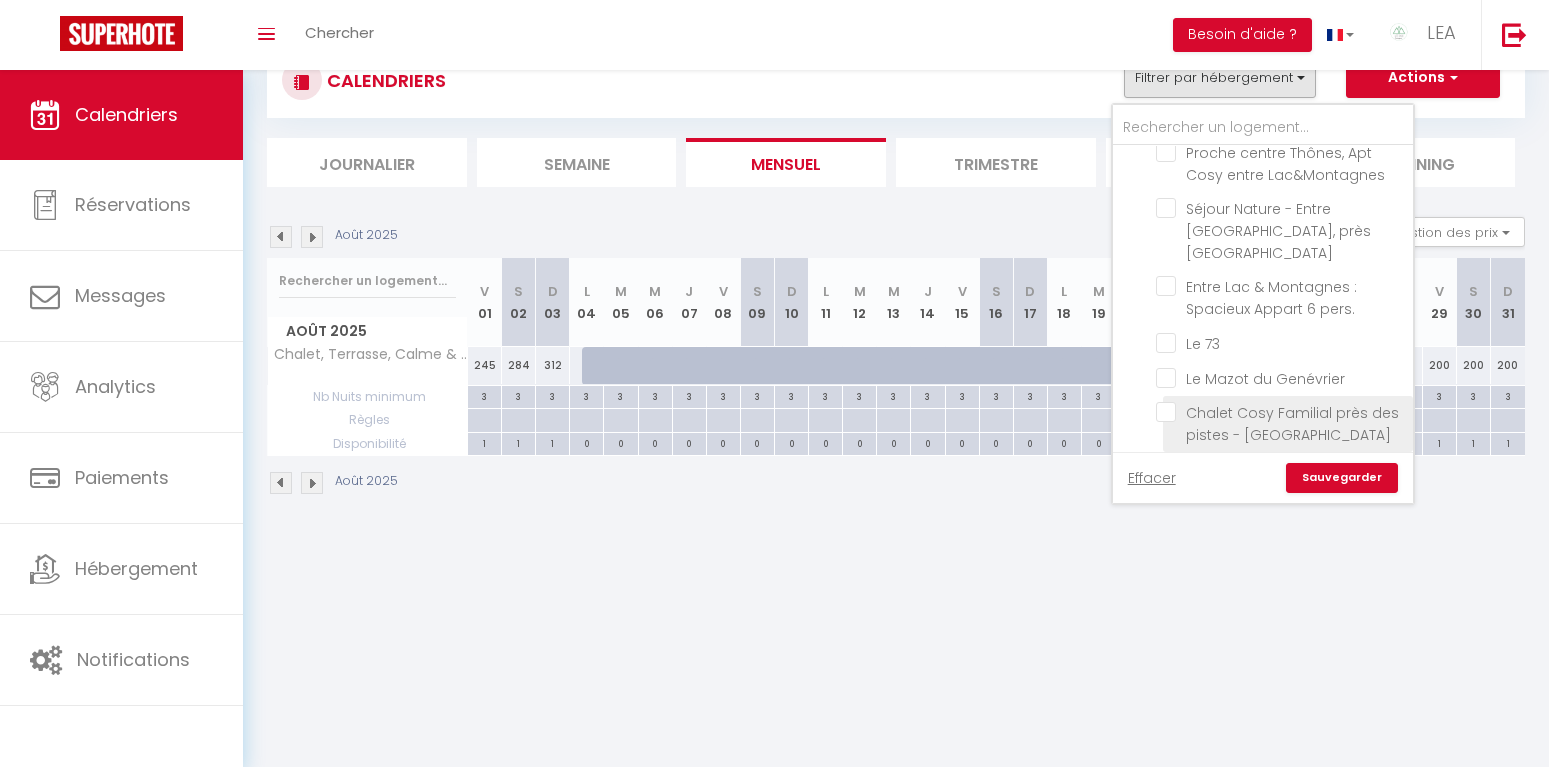 click on "Chalet Cosy Familial près des pistes - [GEOGRAPHIC_DATA]" at bounding box center (1281, 412) 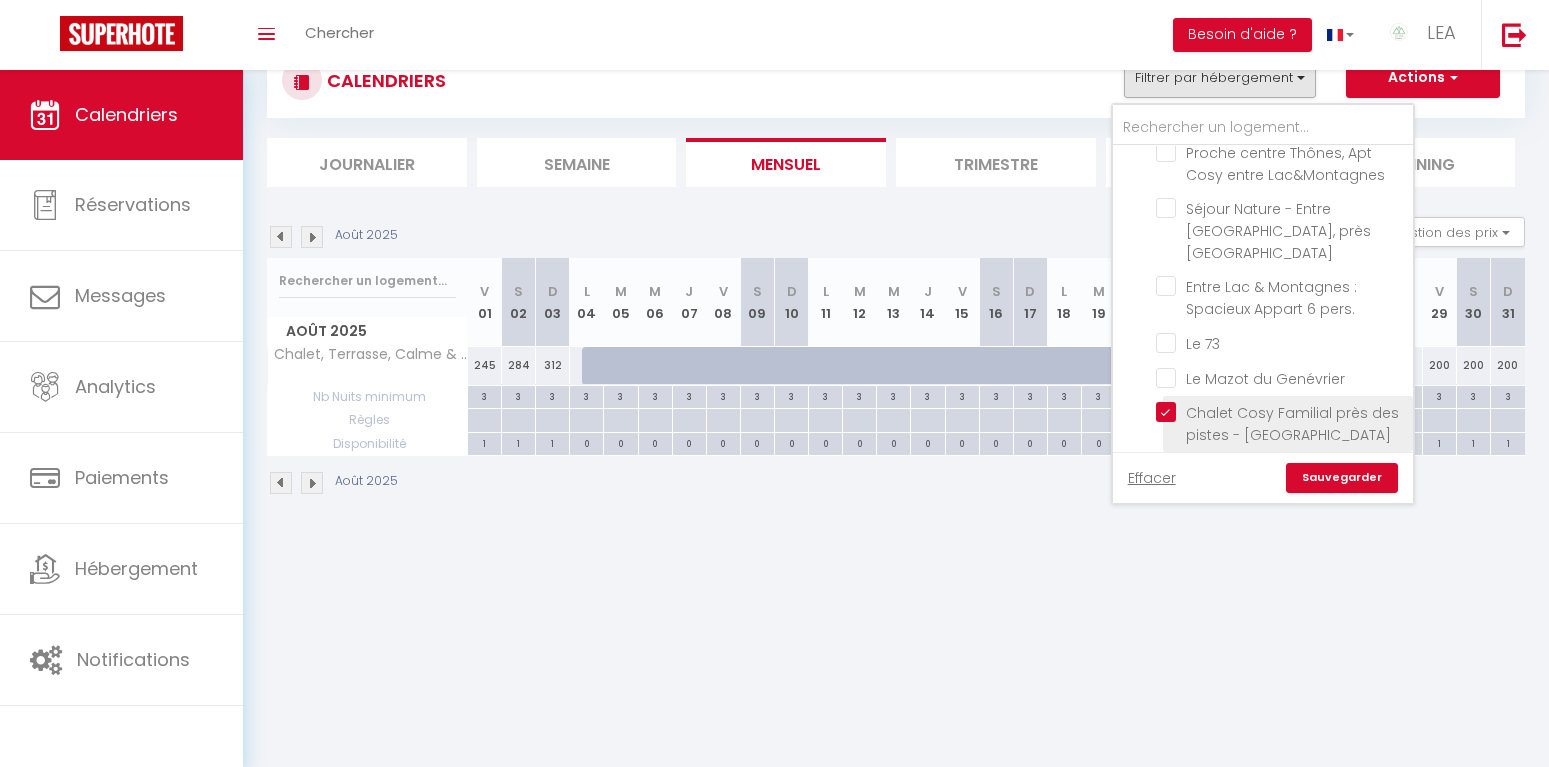 checkbox on "false" 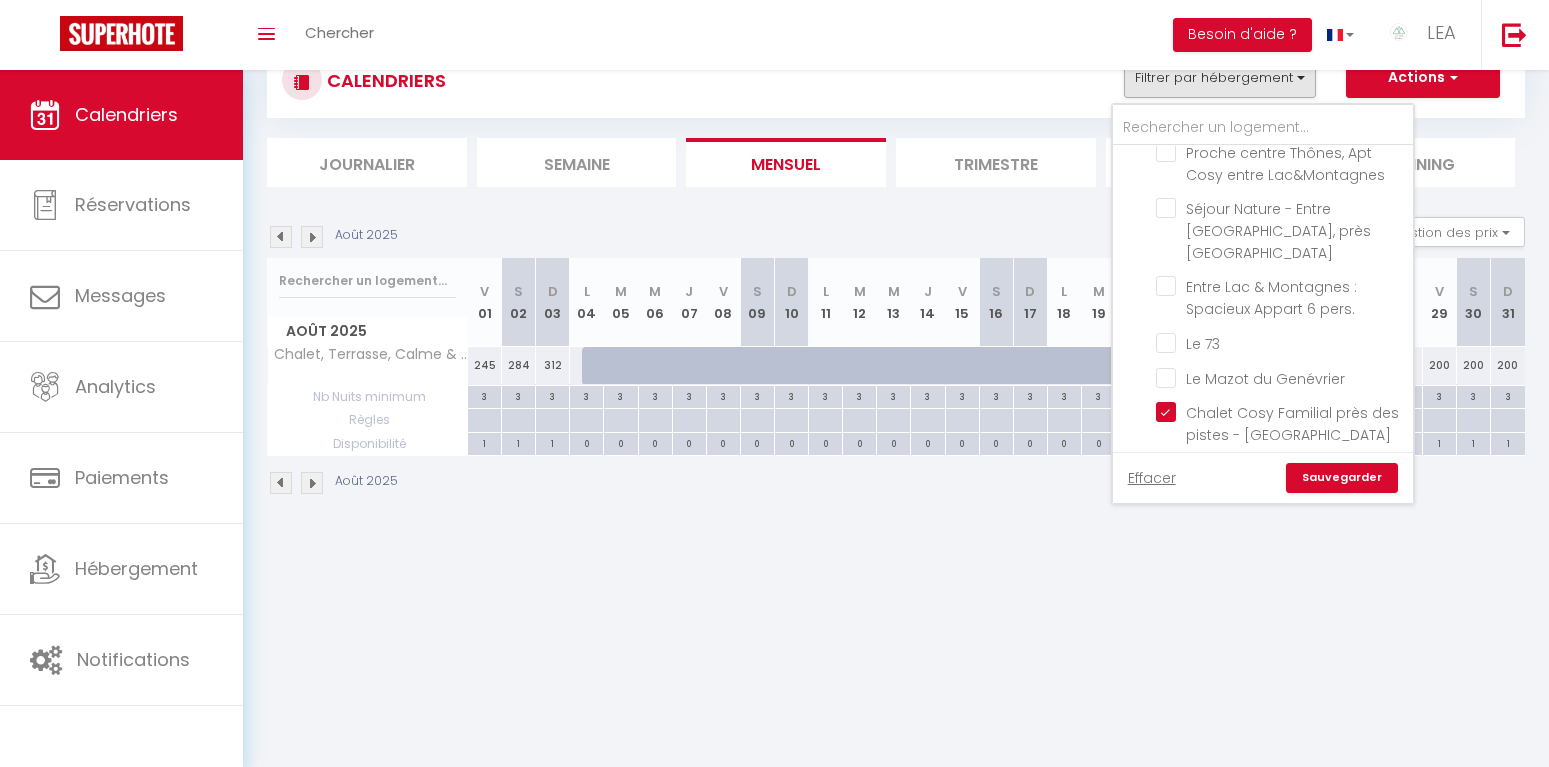 click on "Sauvegarder" at bounding box center (1342, 478) 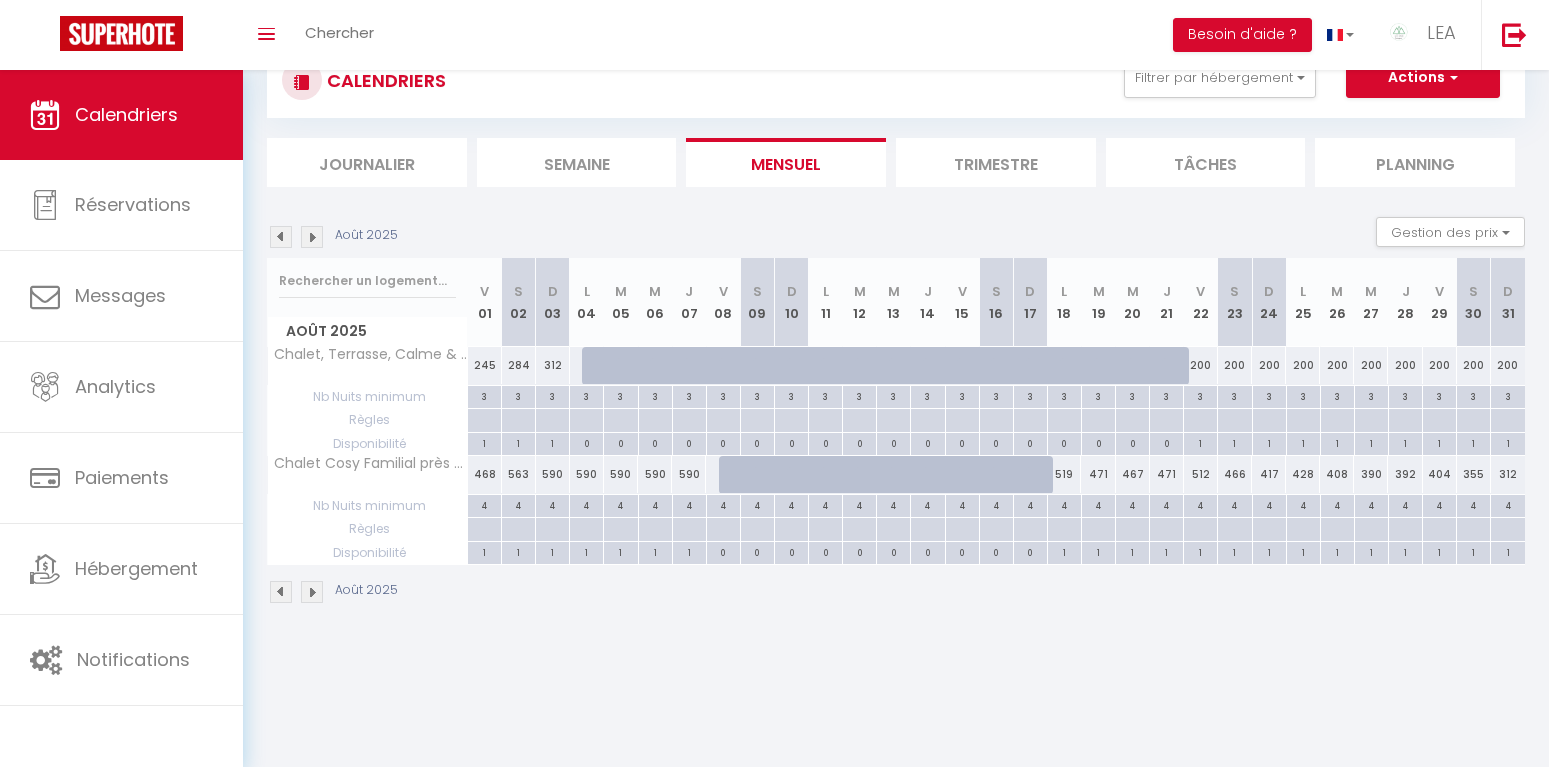 click at bounding box center (312, 237) 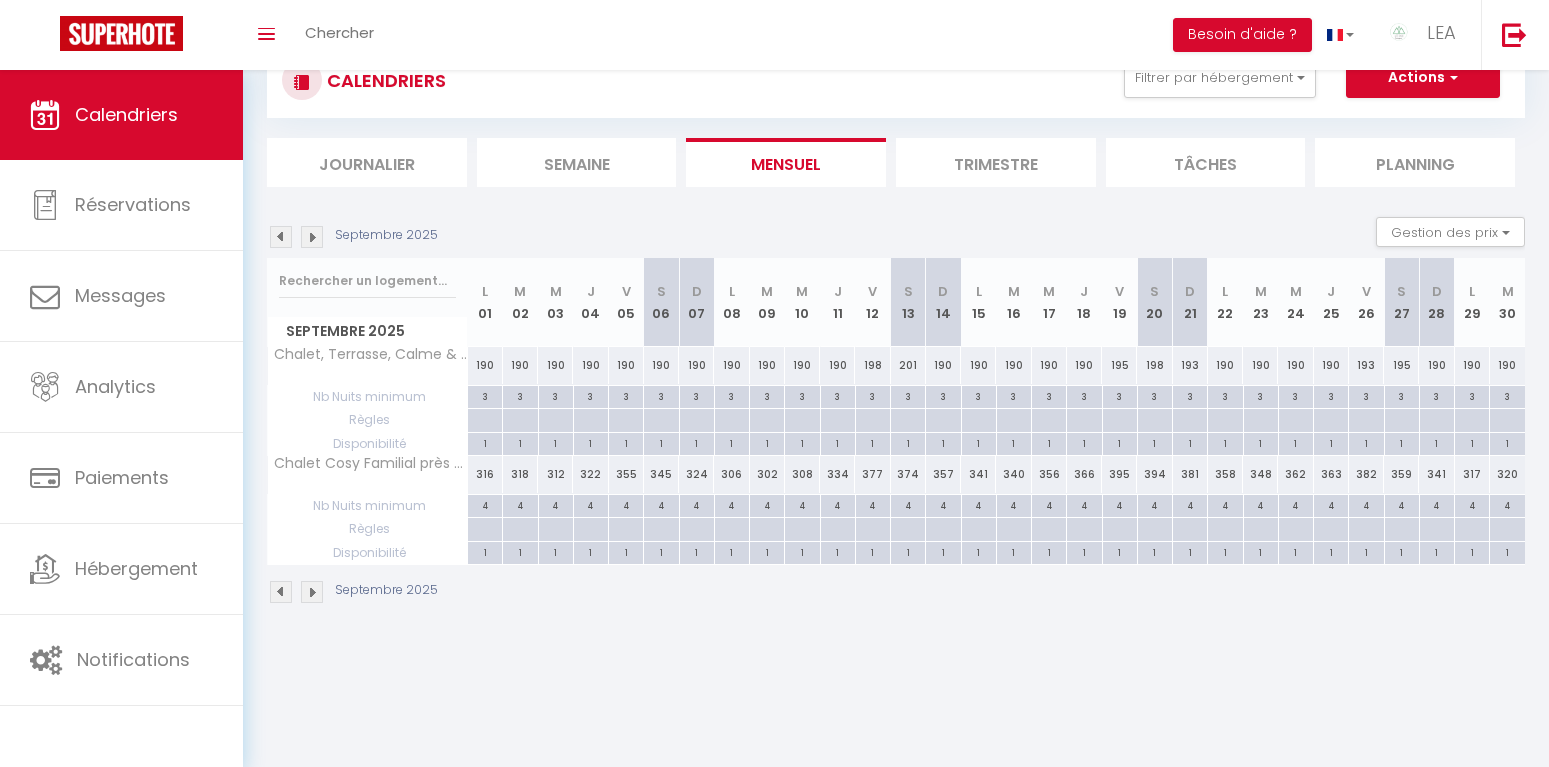 click at bounding box center (312, 237) 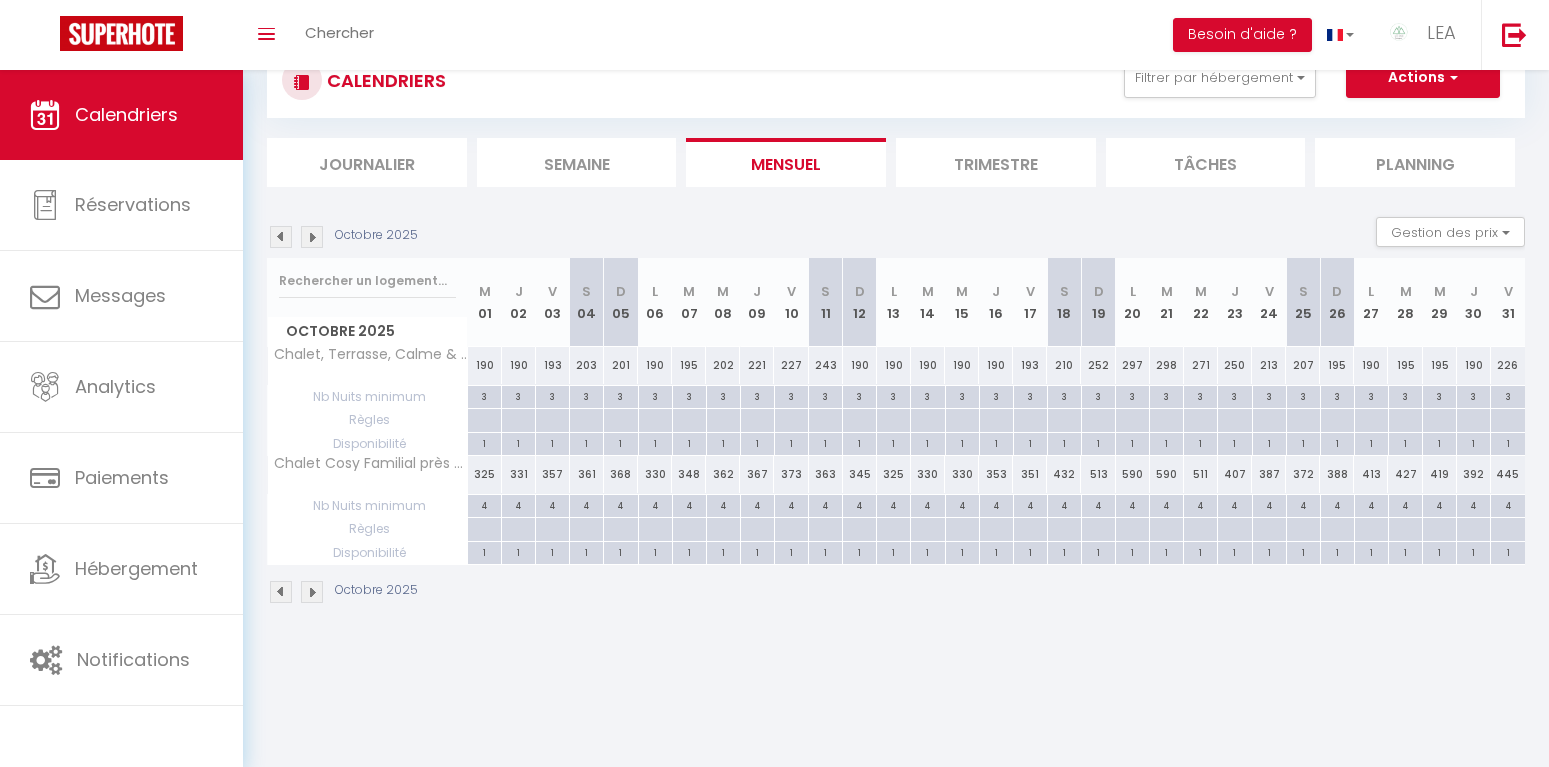 click at bounding box center [312, 237] 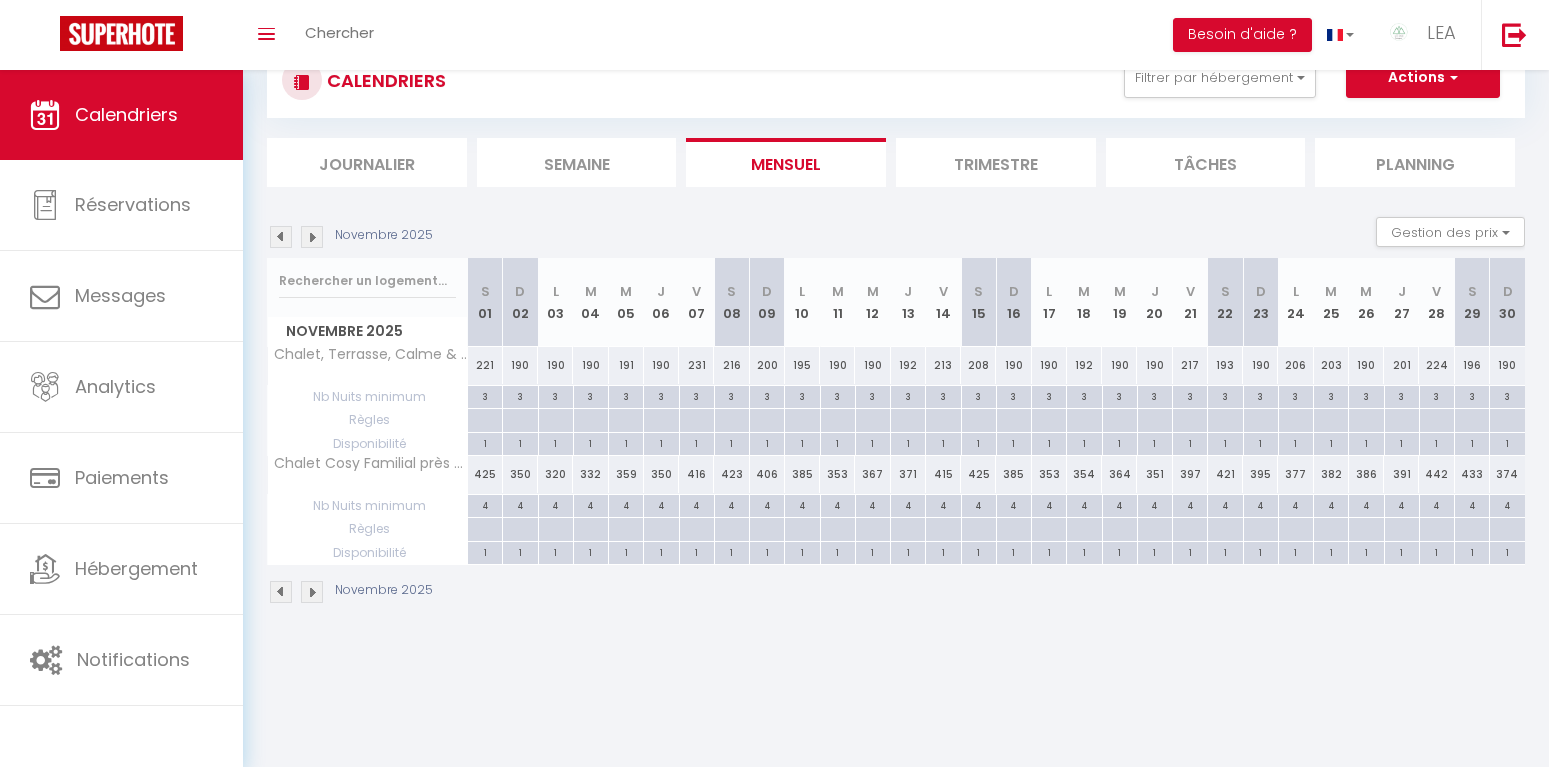 click at bounding box center (312, 237) 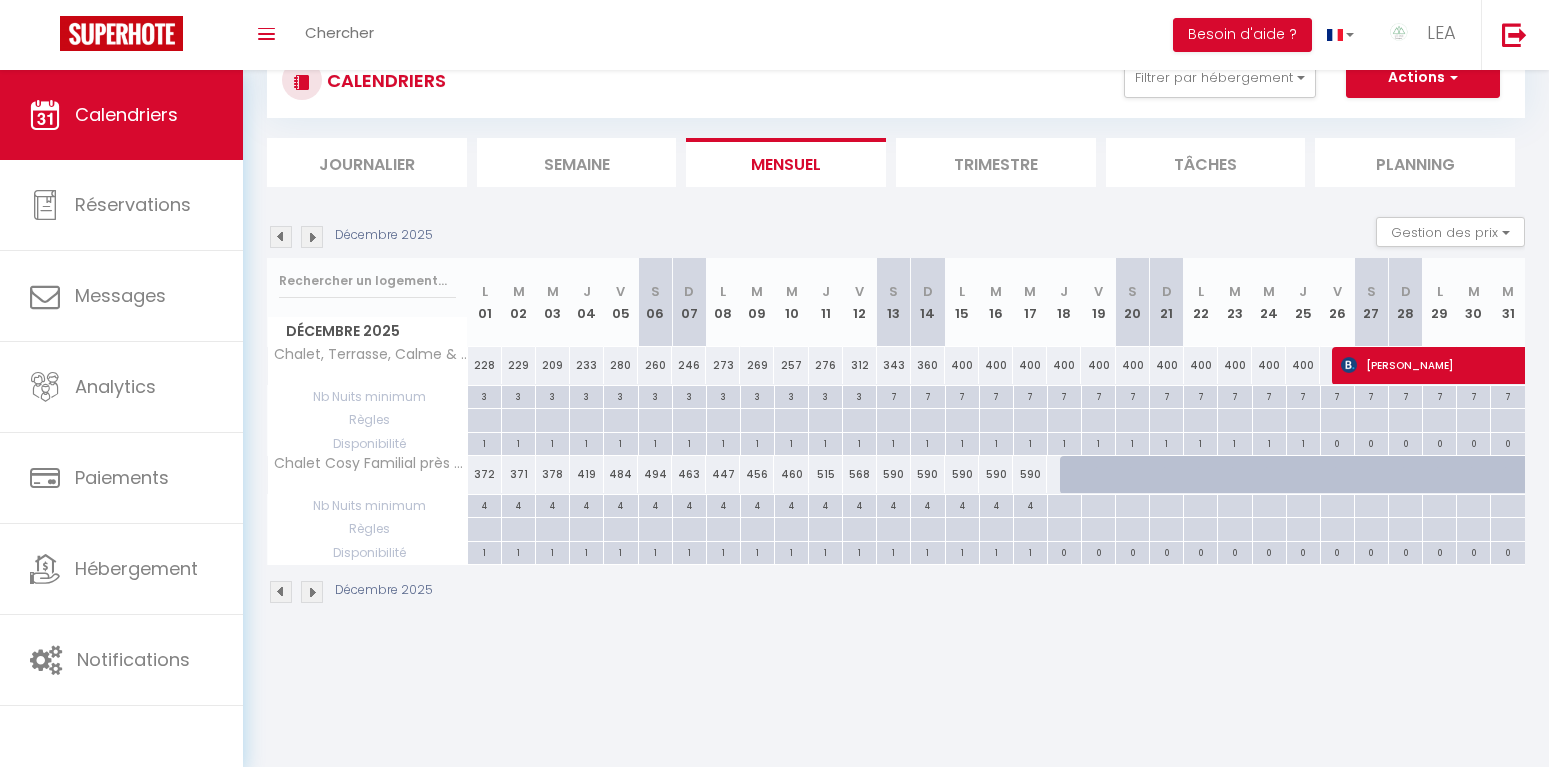 click at bounding box center [312, 237] 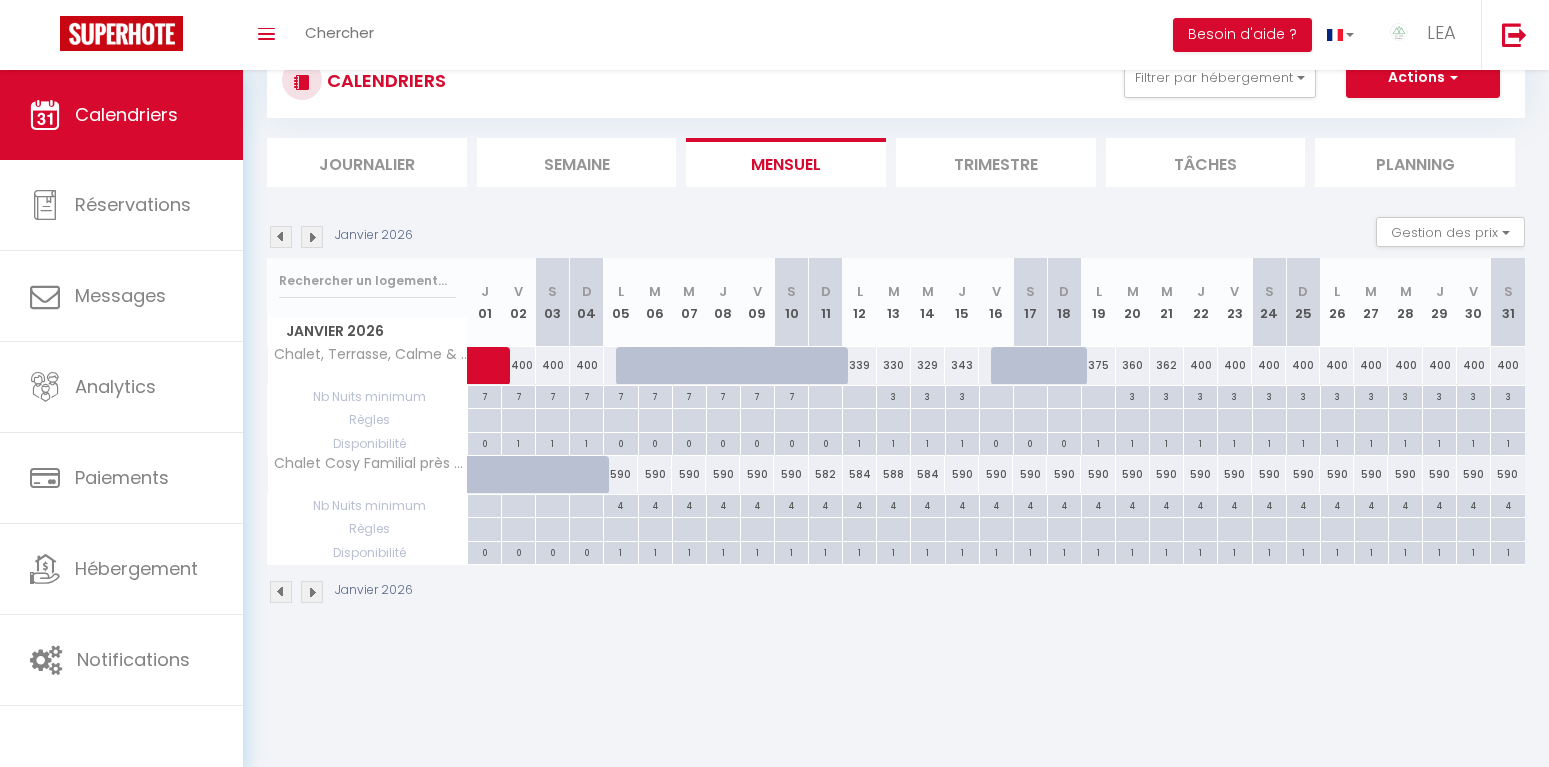 click at bounding box center (312, 237) 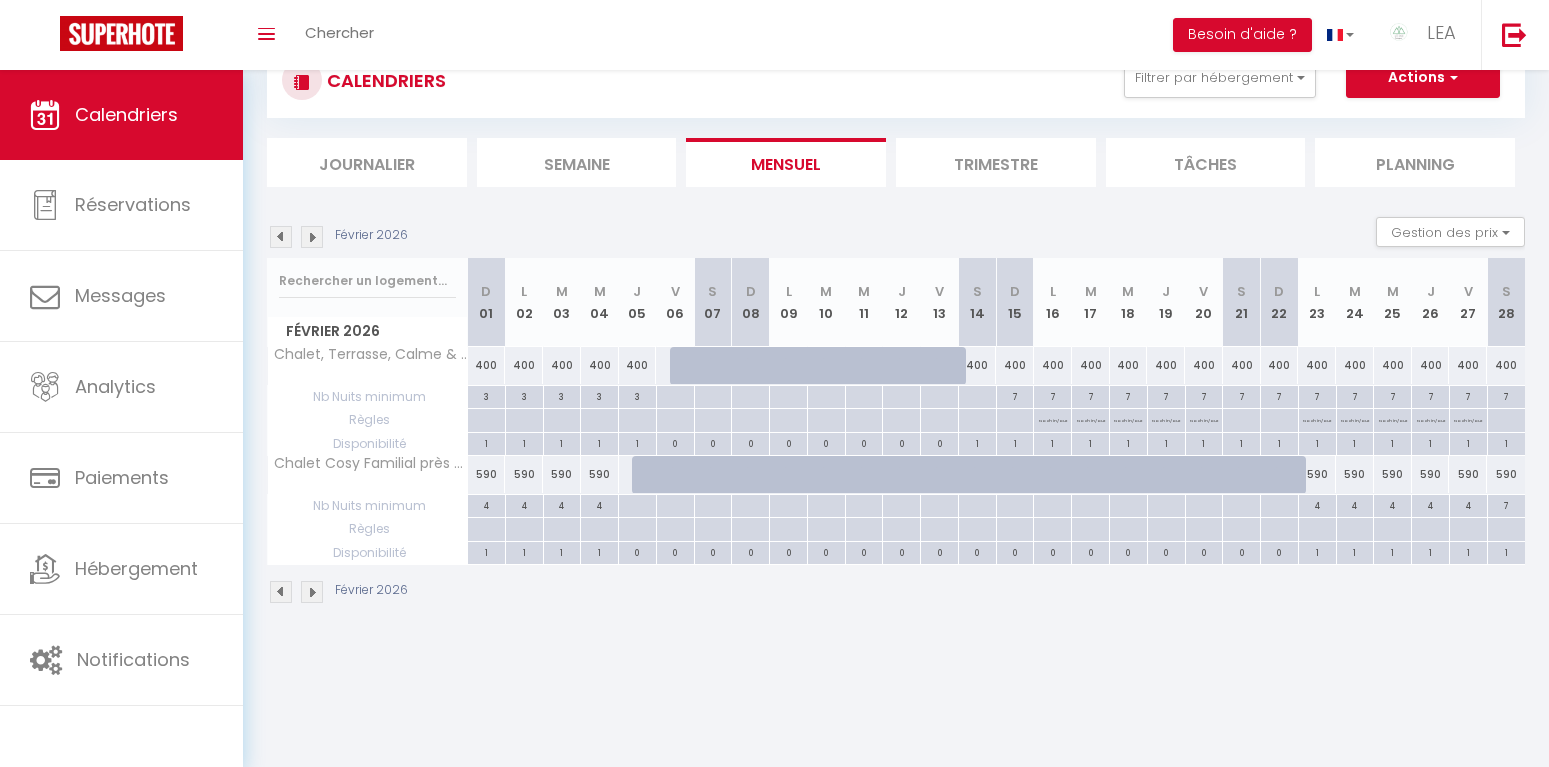click at bounding box center (281, 237) 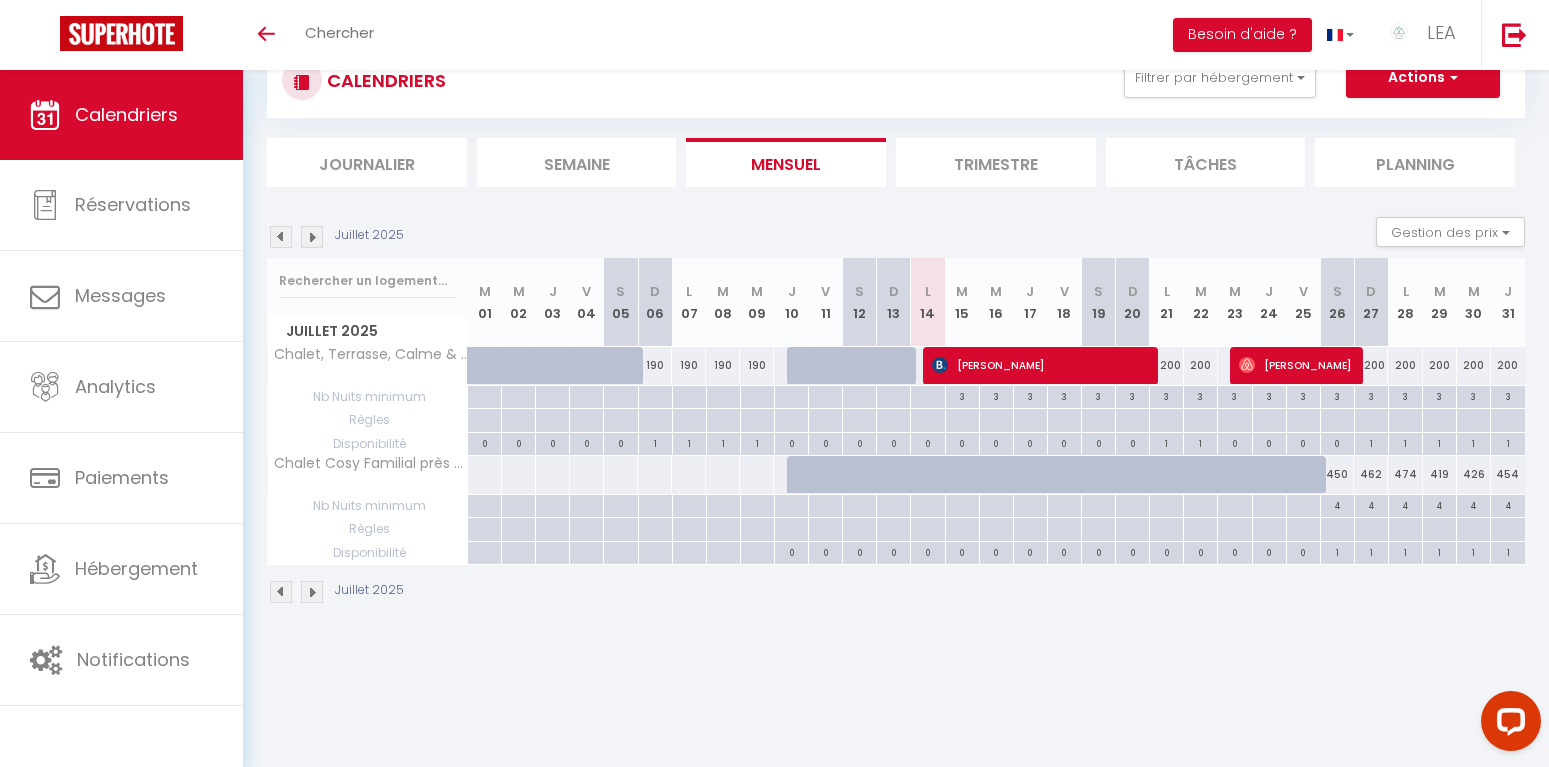 scroll, scrollTop: 0, scrollLeft: 0, axis: both 